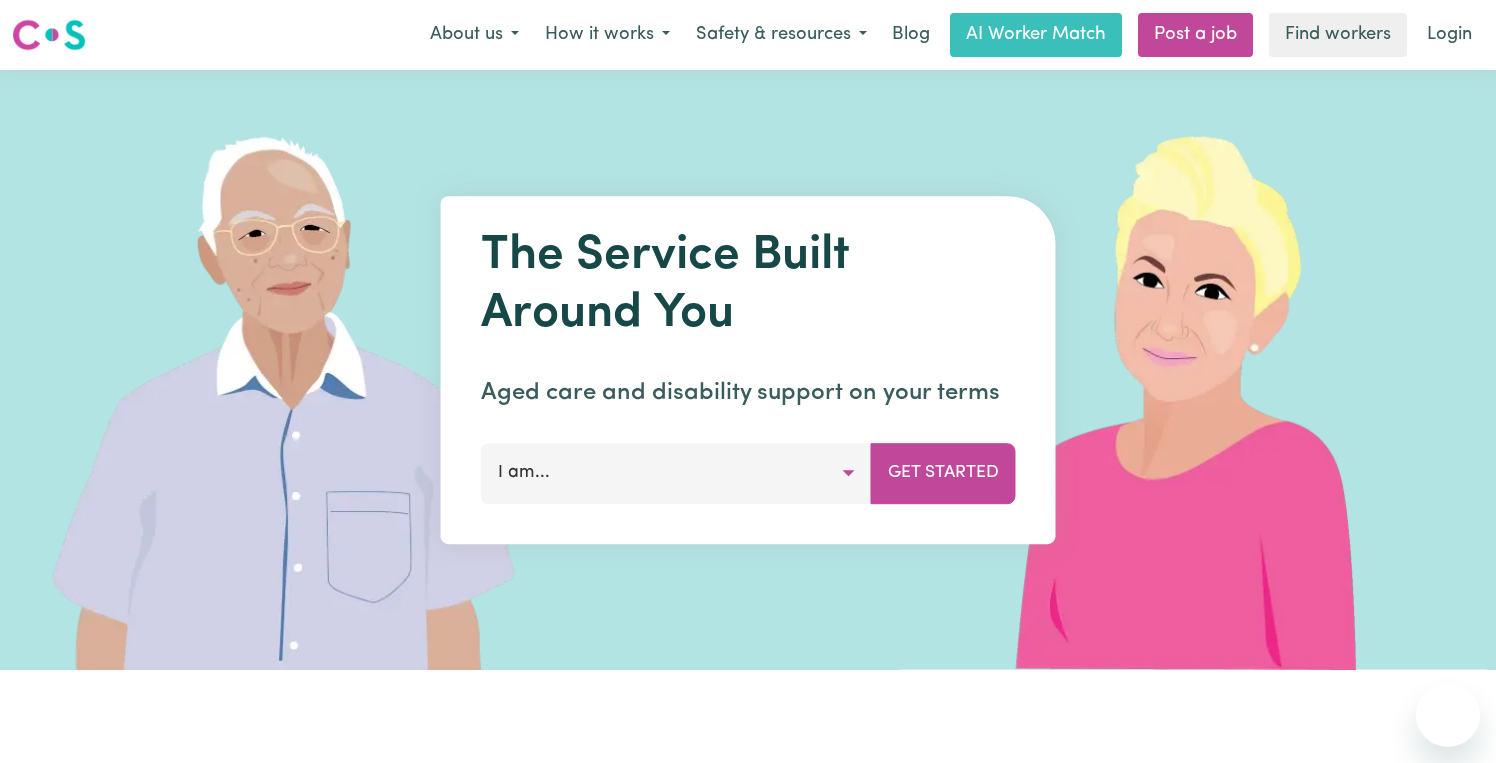 scroll, scrollTop: 0, scrollLeft: 0, axis: both 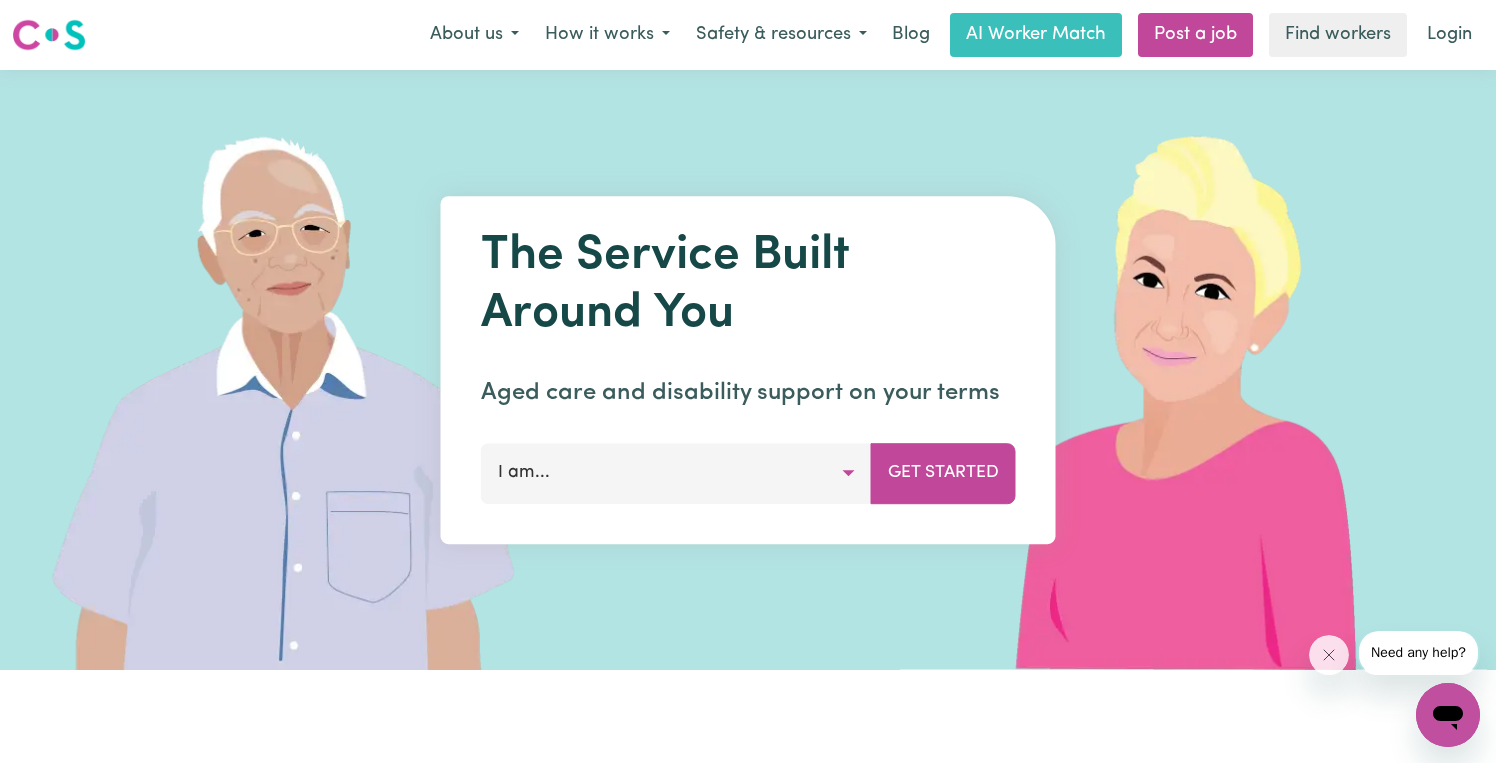 click on "I am..." at bounding box center (676, 473) 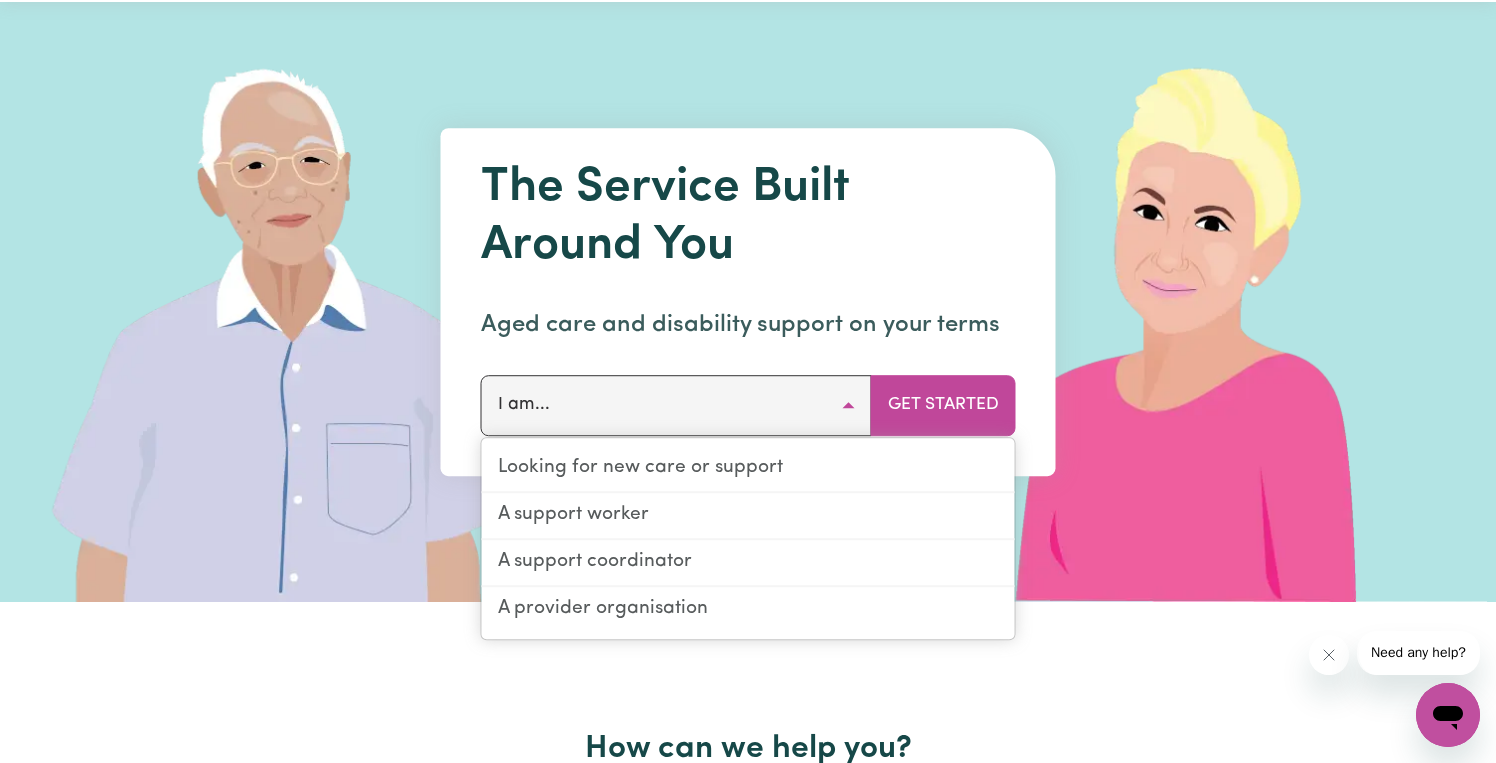 scroll, scrollTop: 72, scrollLeft: 0, axis: vertical 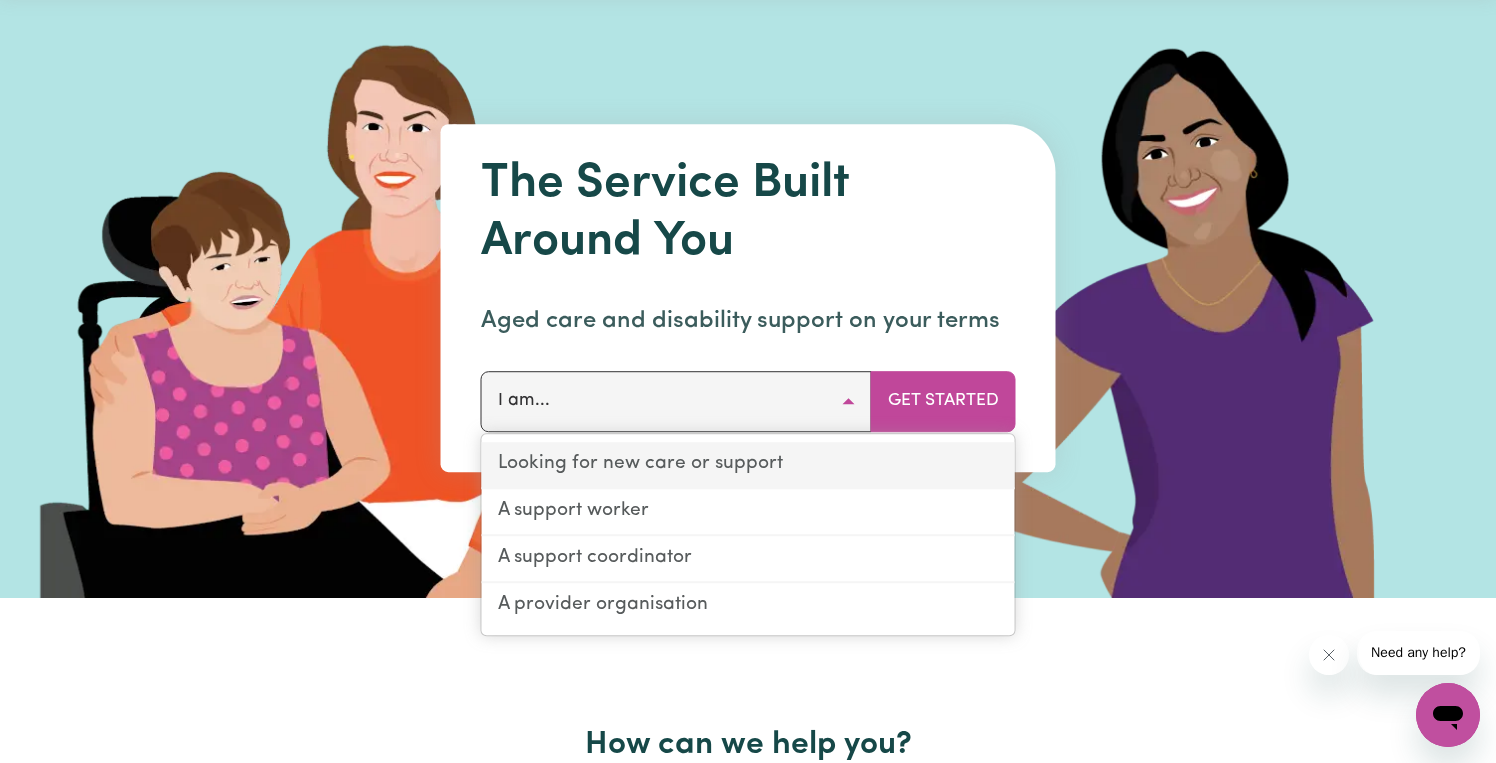 click on "Looking for new care or support" at bounding box center [748, 465] 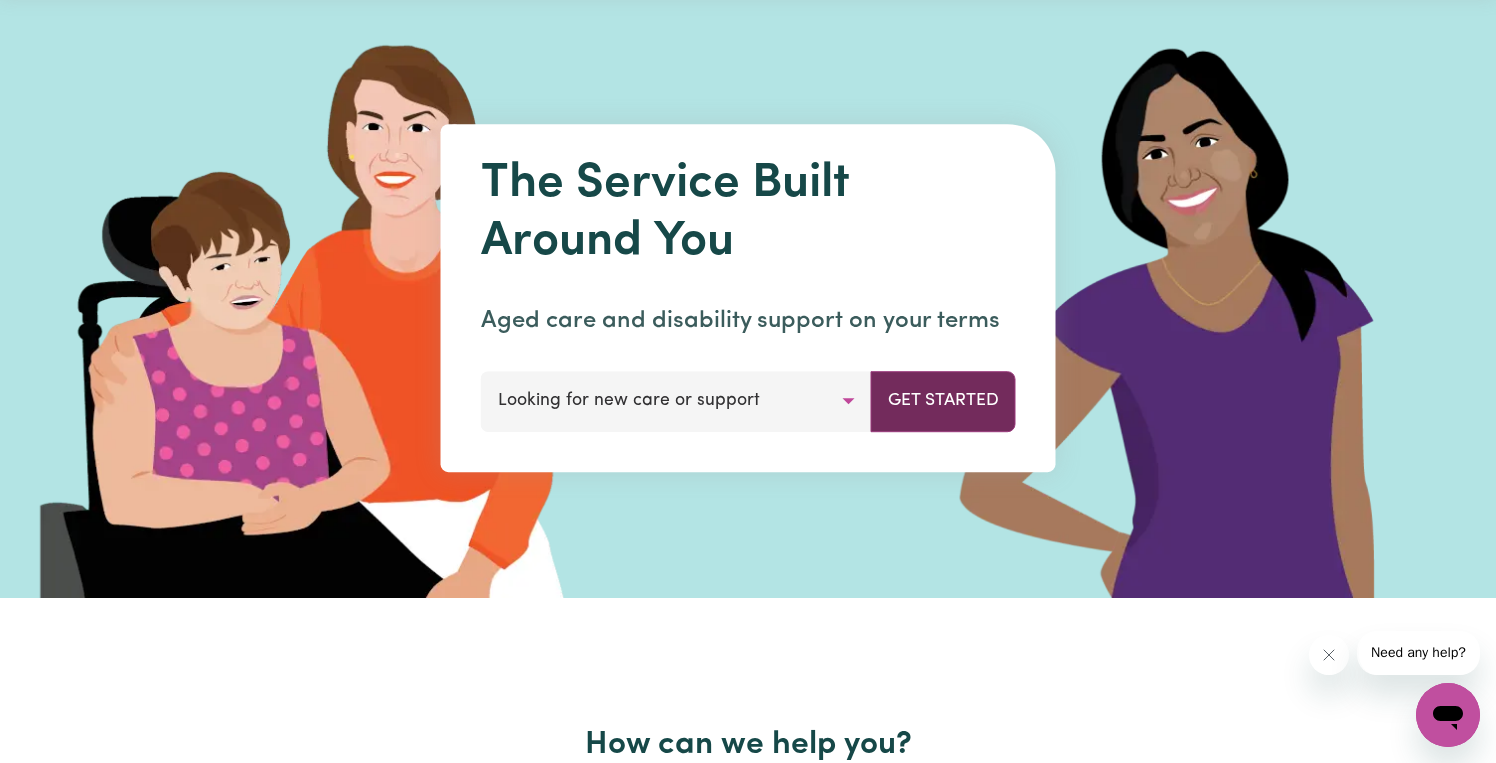 click on "Get Started" at bounding box center [943, 401] 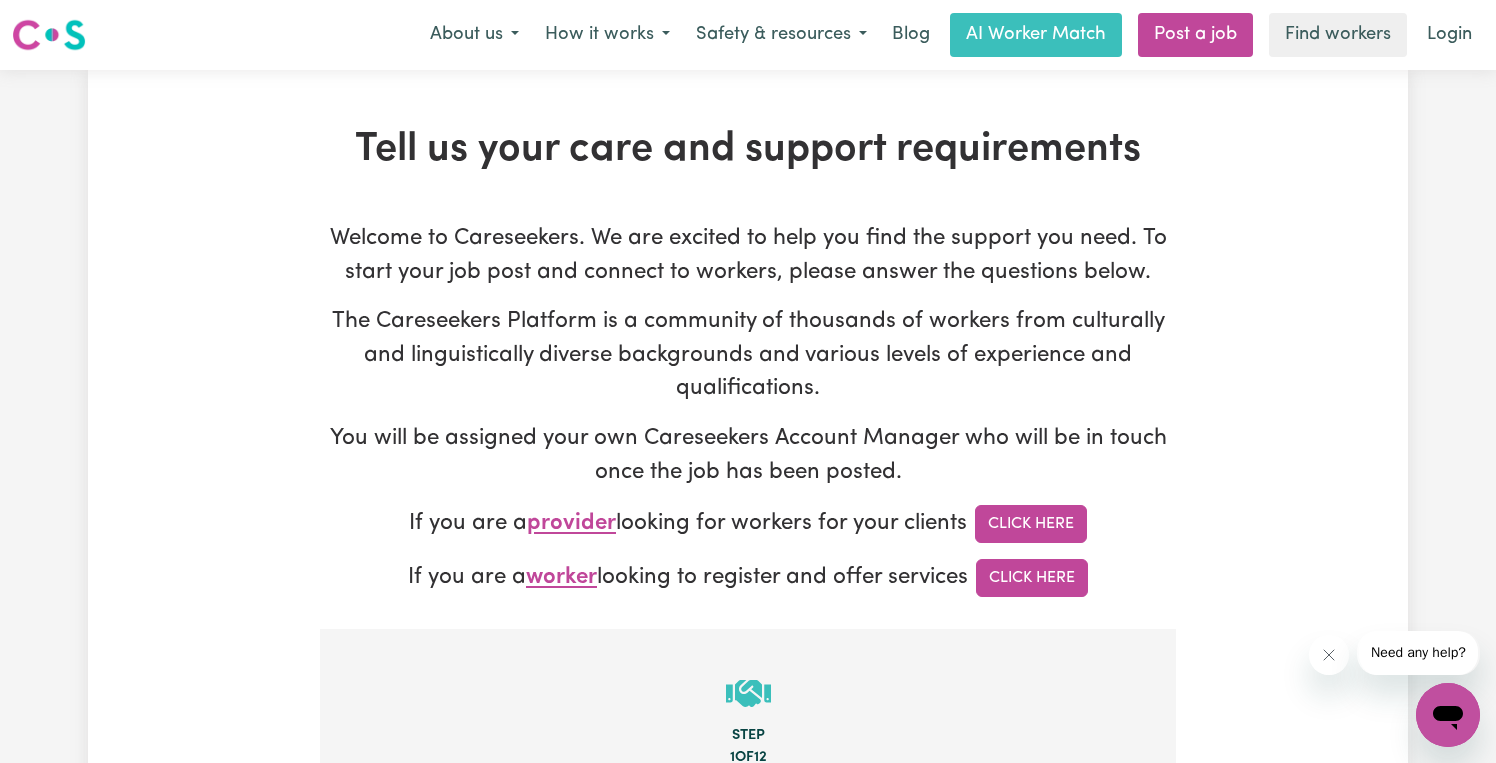 scroll, scrollTop: 0, scrollLeft: 0, axis: both 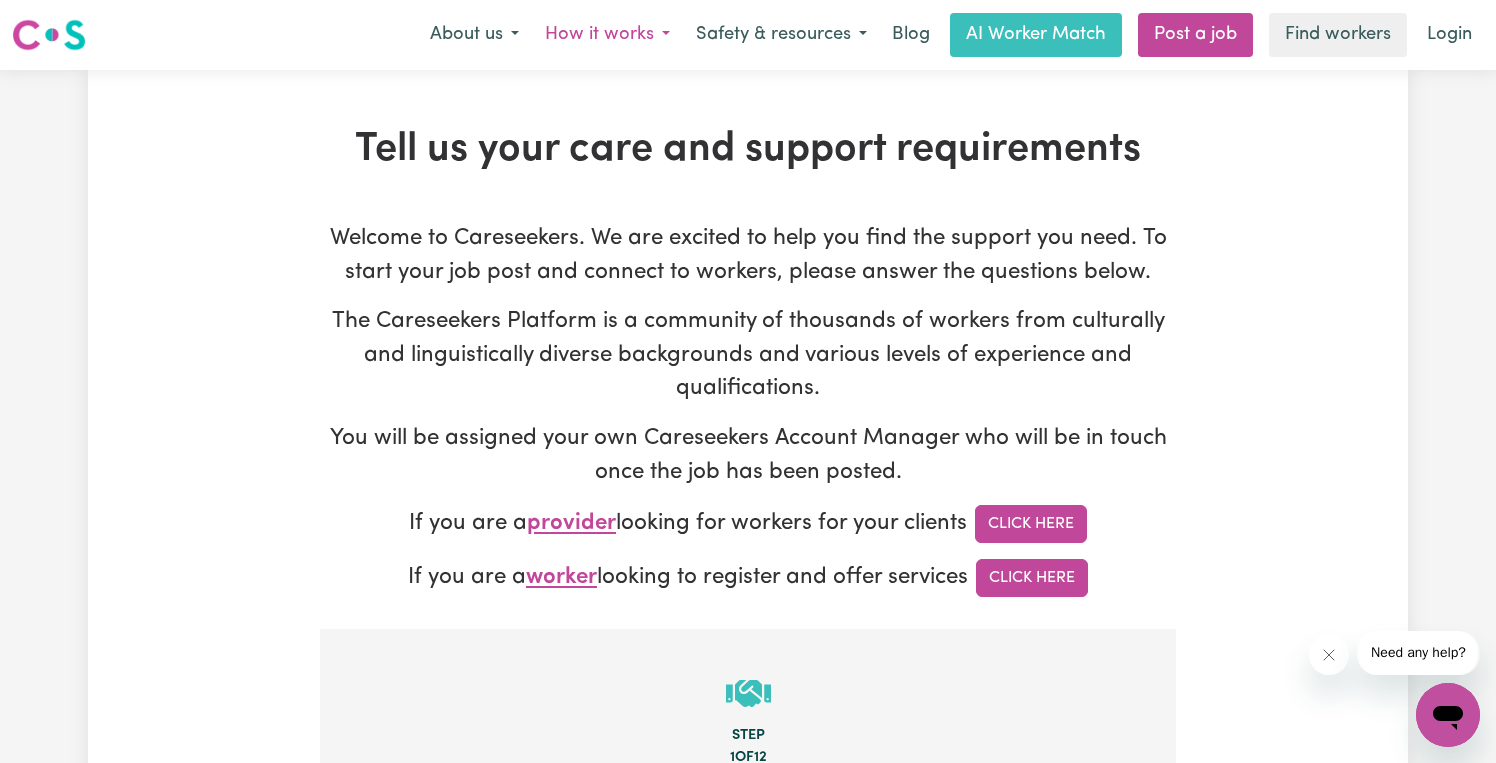 click on "How it works" at bounding box center [607, 35] 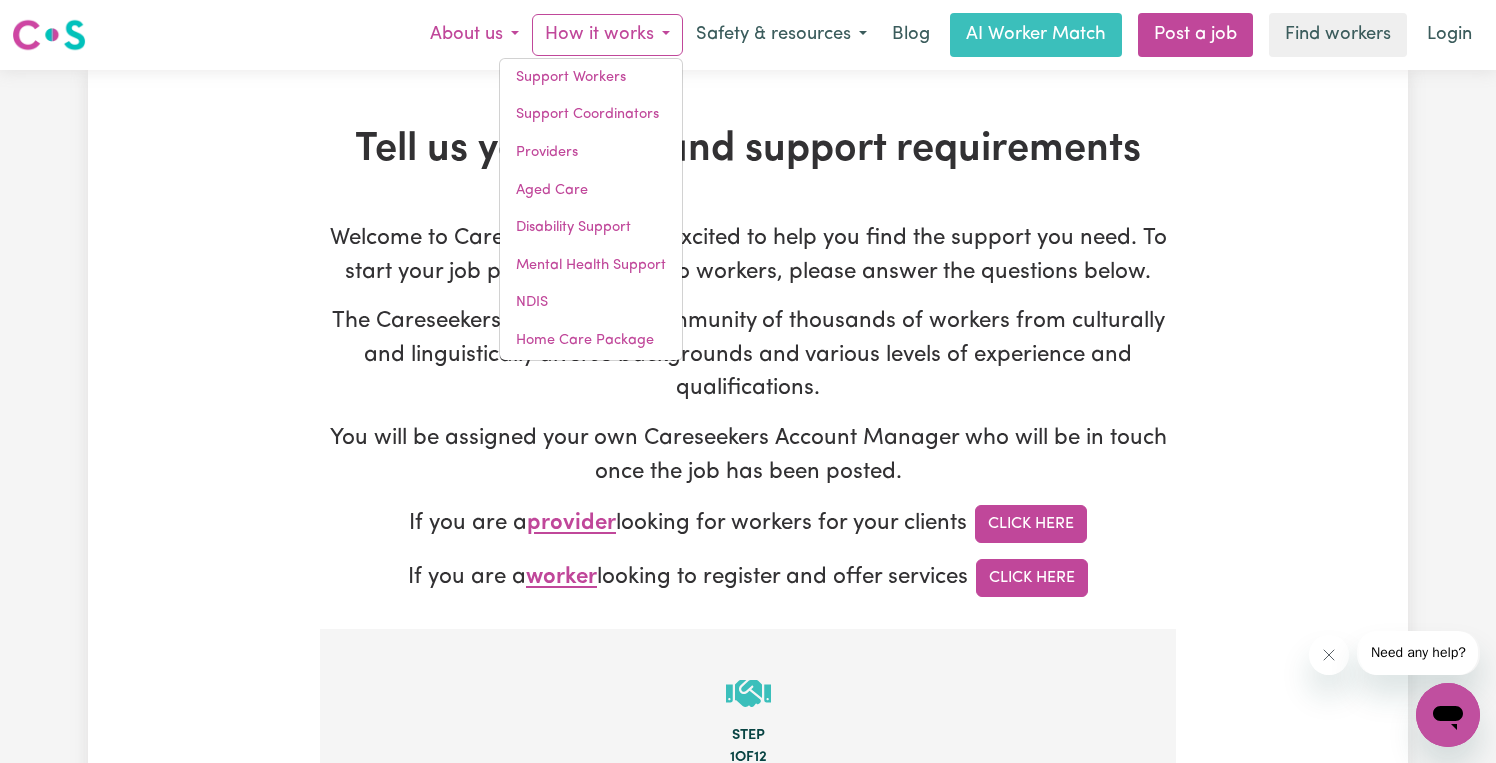 click on "About us" at bounding box center [474, 35] 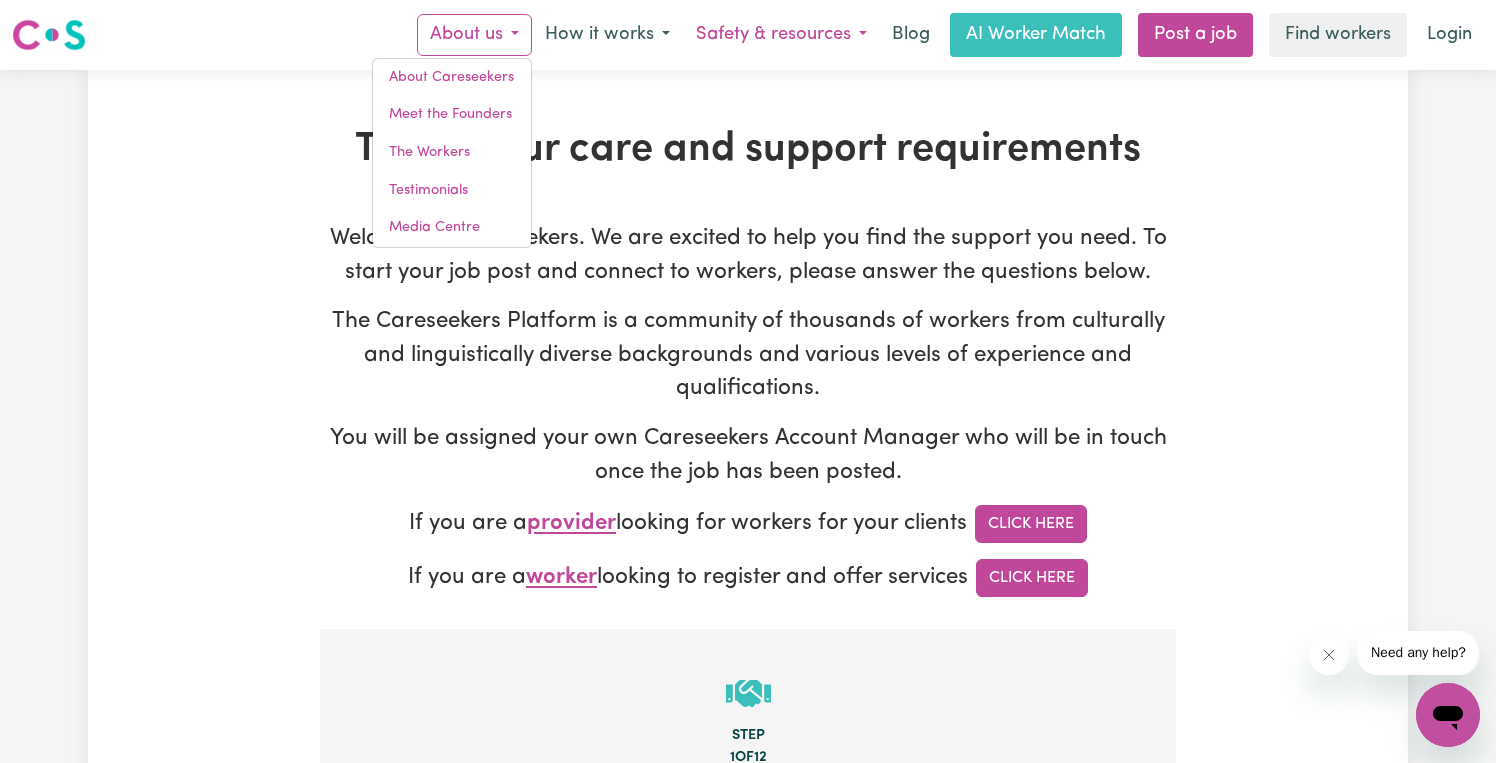 click on "Safety & resources" at bounding box center (781, 35) 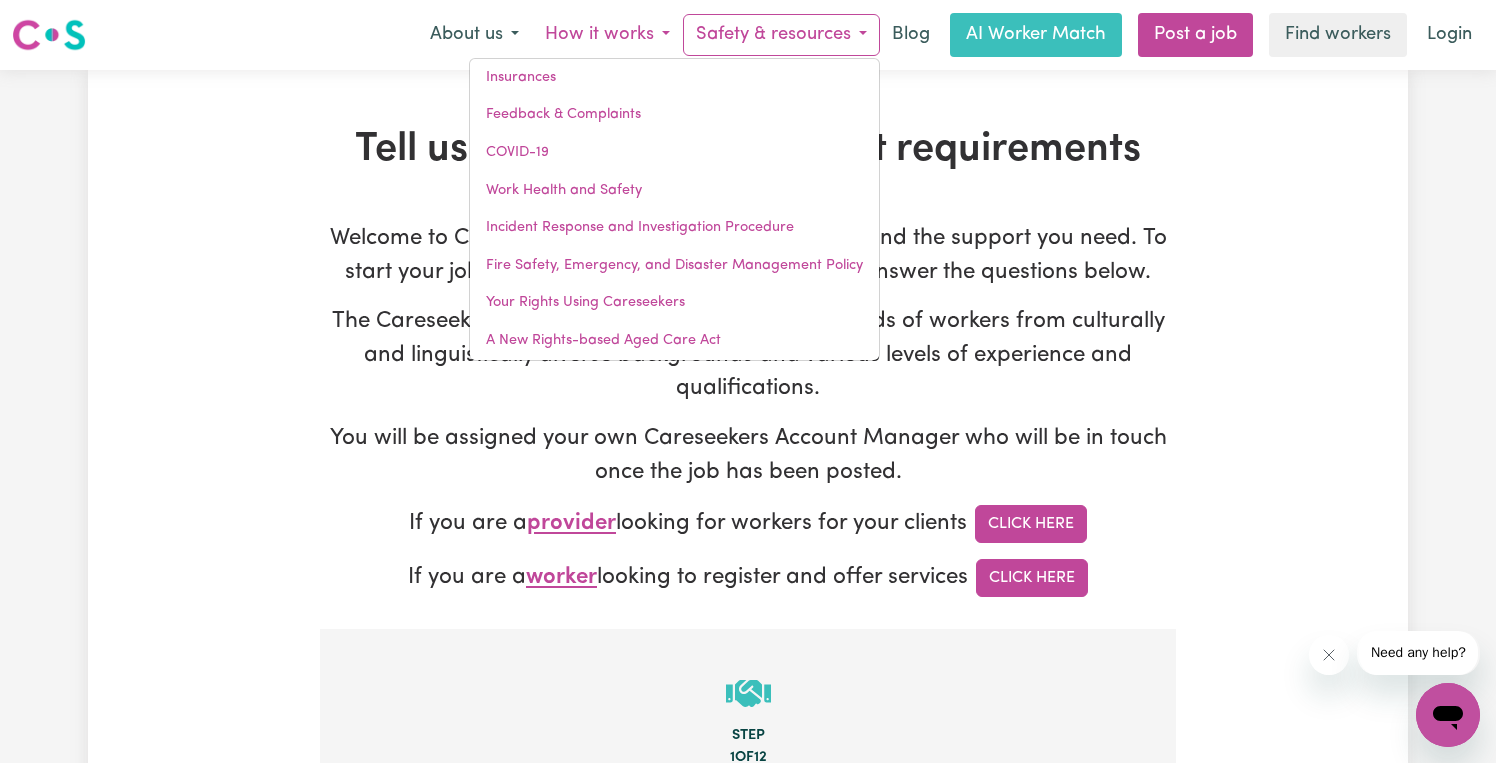 click on "How it works" at bounding box center (607, 35) 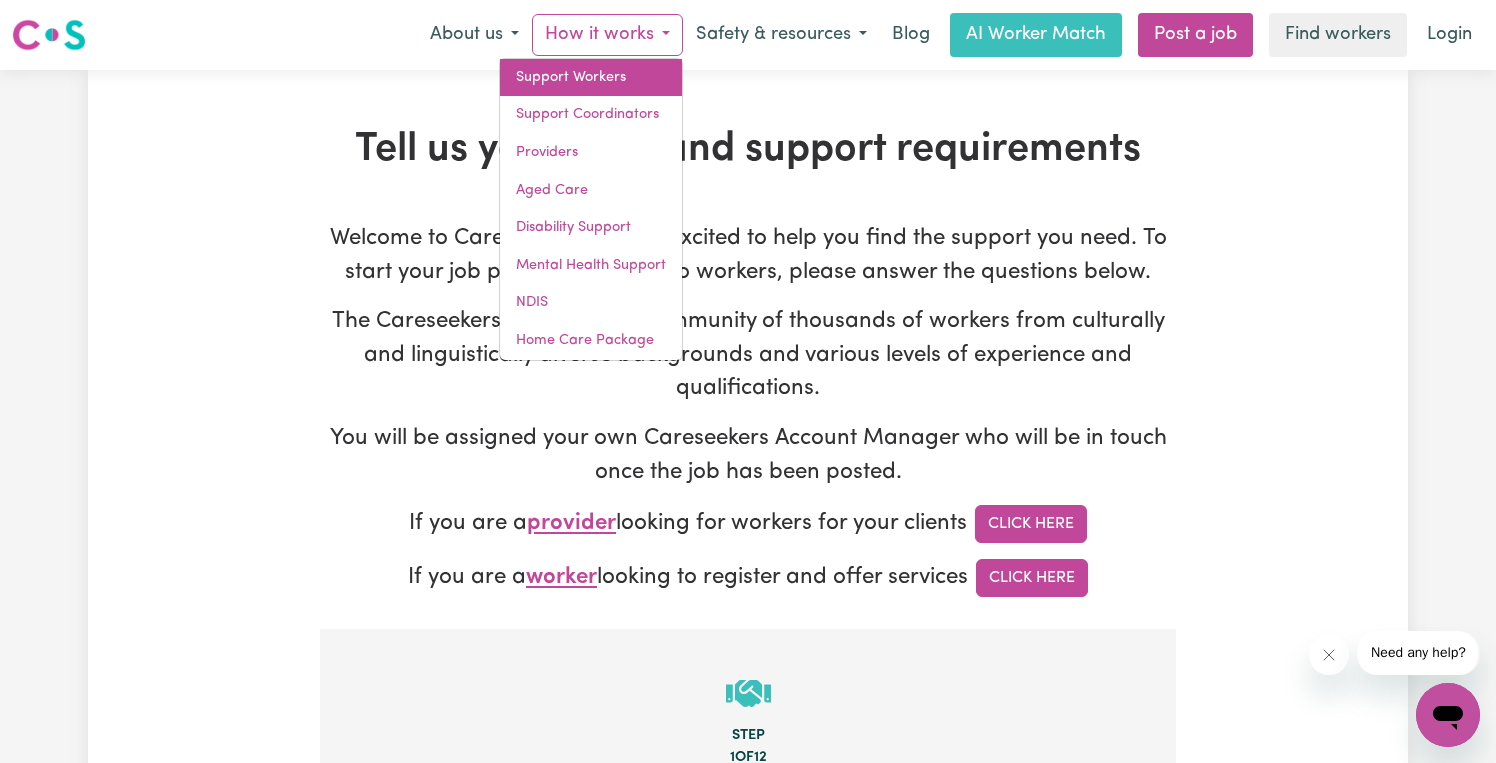 click on "Support Workers" at bounding box center [591, 78] 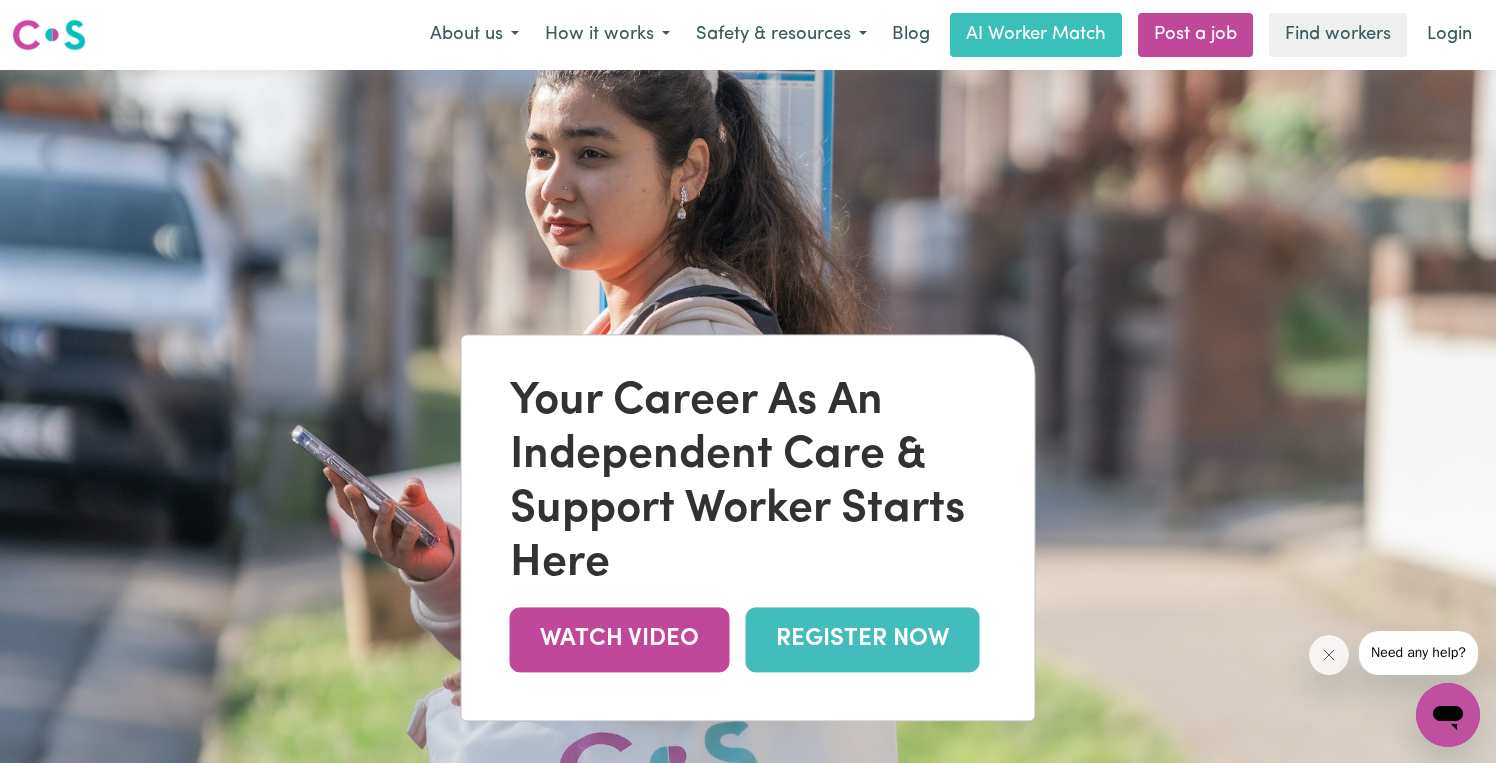 scroll, scrollTop: 0, scrollLeft: 0, axis: both 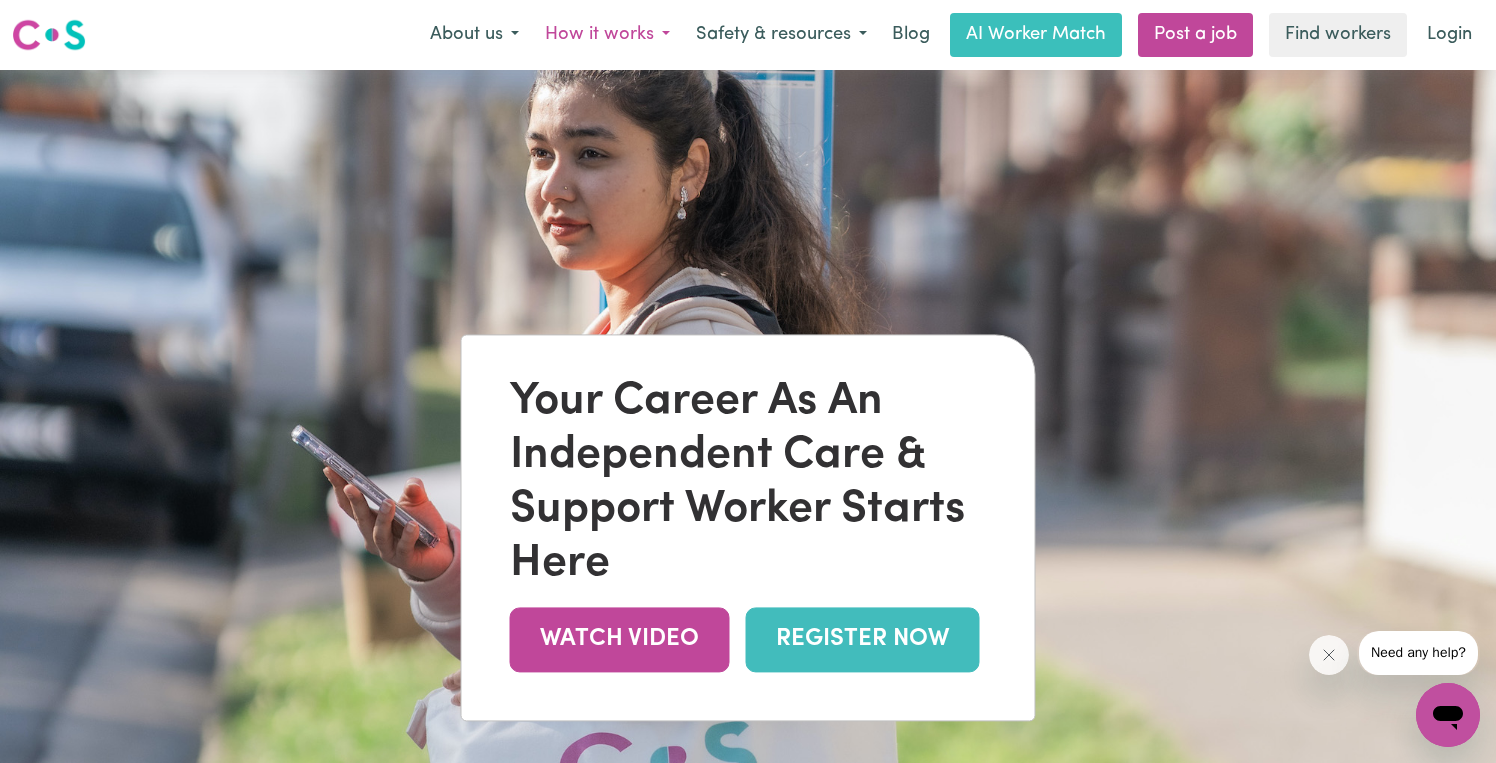 click on "How it works" at bounding box center (607, 35) 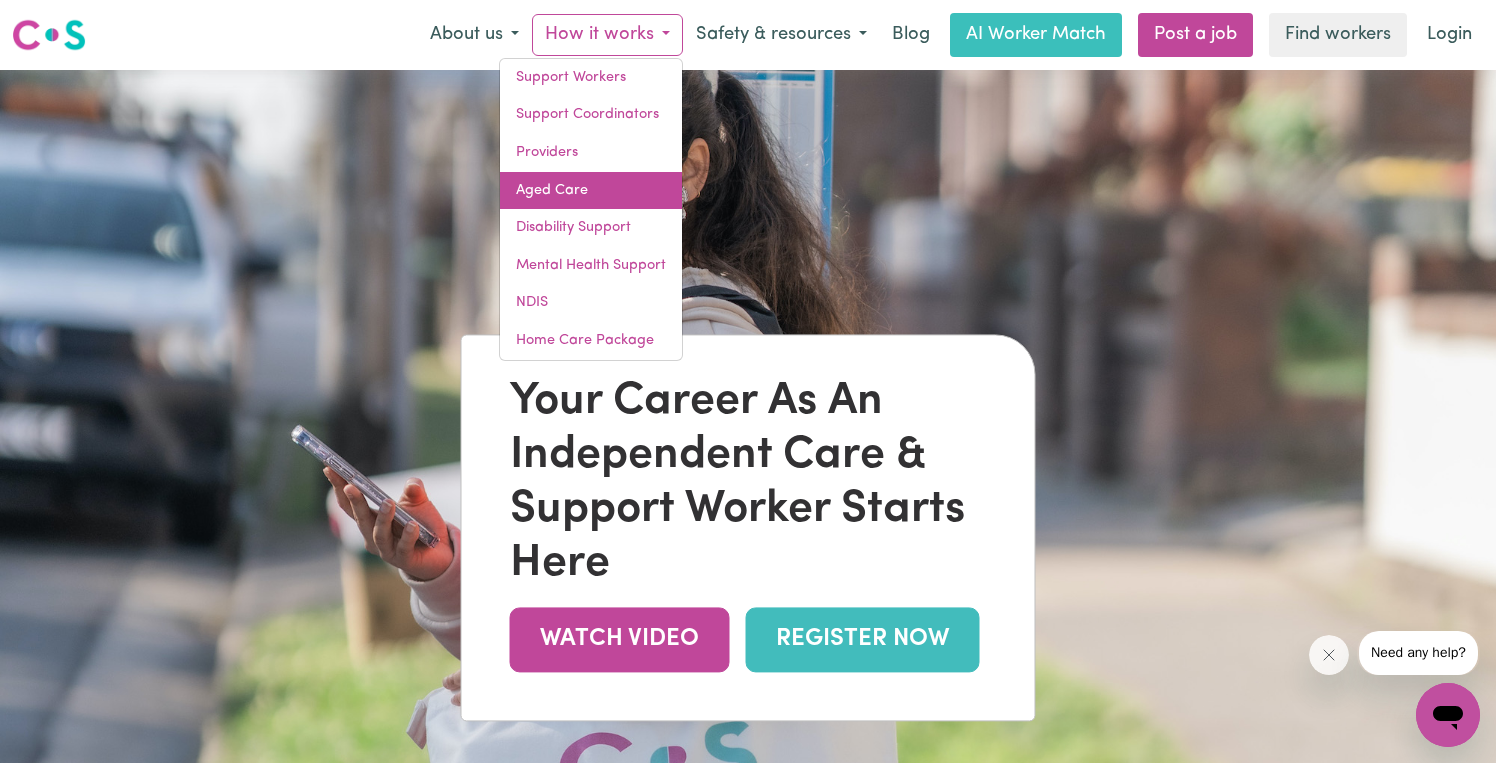 click on "Aged Care" at bounding box center (591, 191) 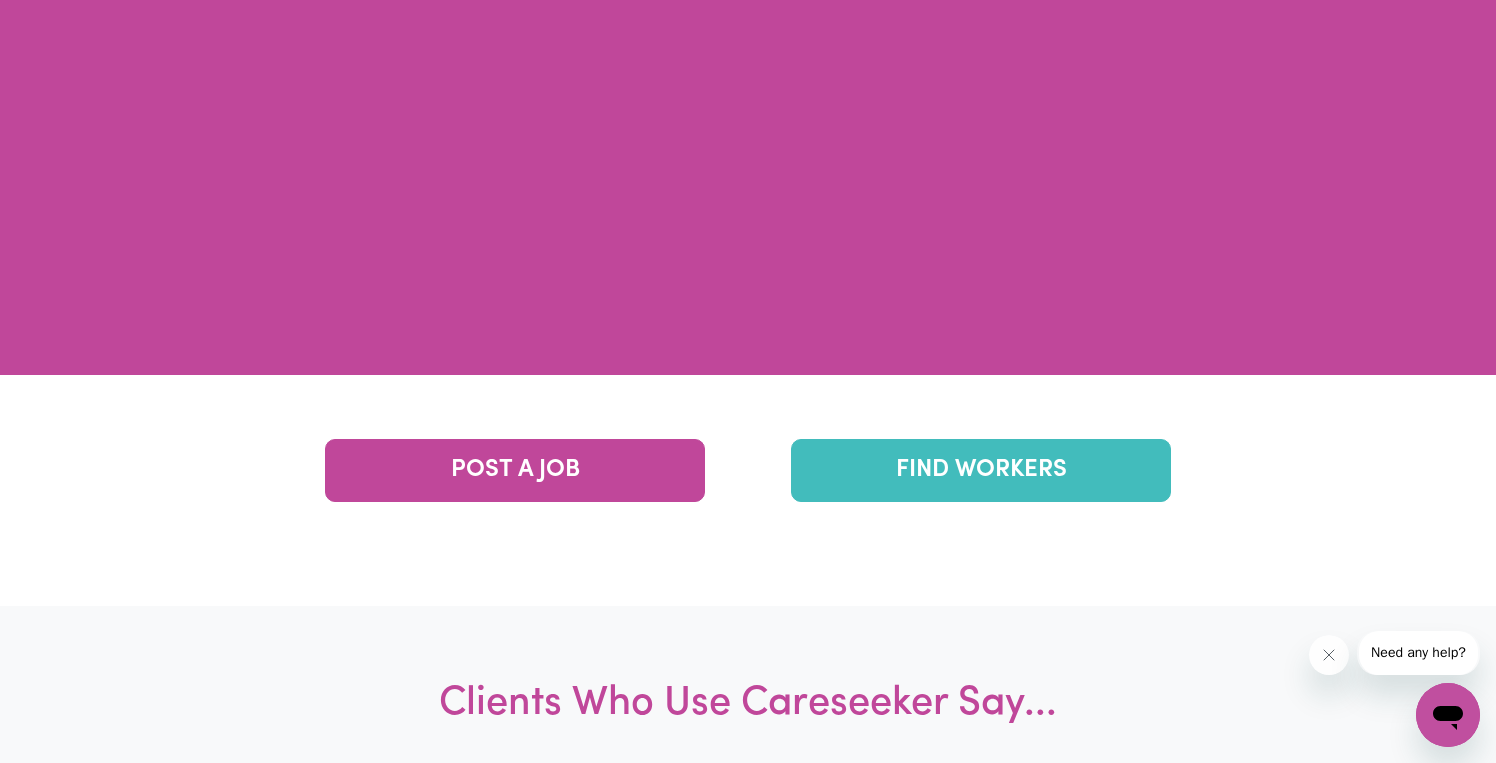 scroll, scrollTop: 5024, scrollLeft: 0, axis: vertical 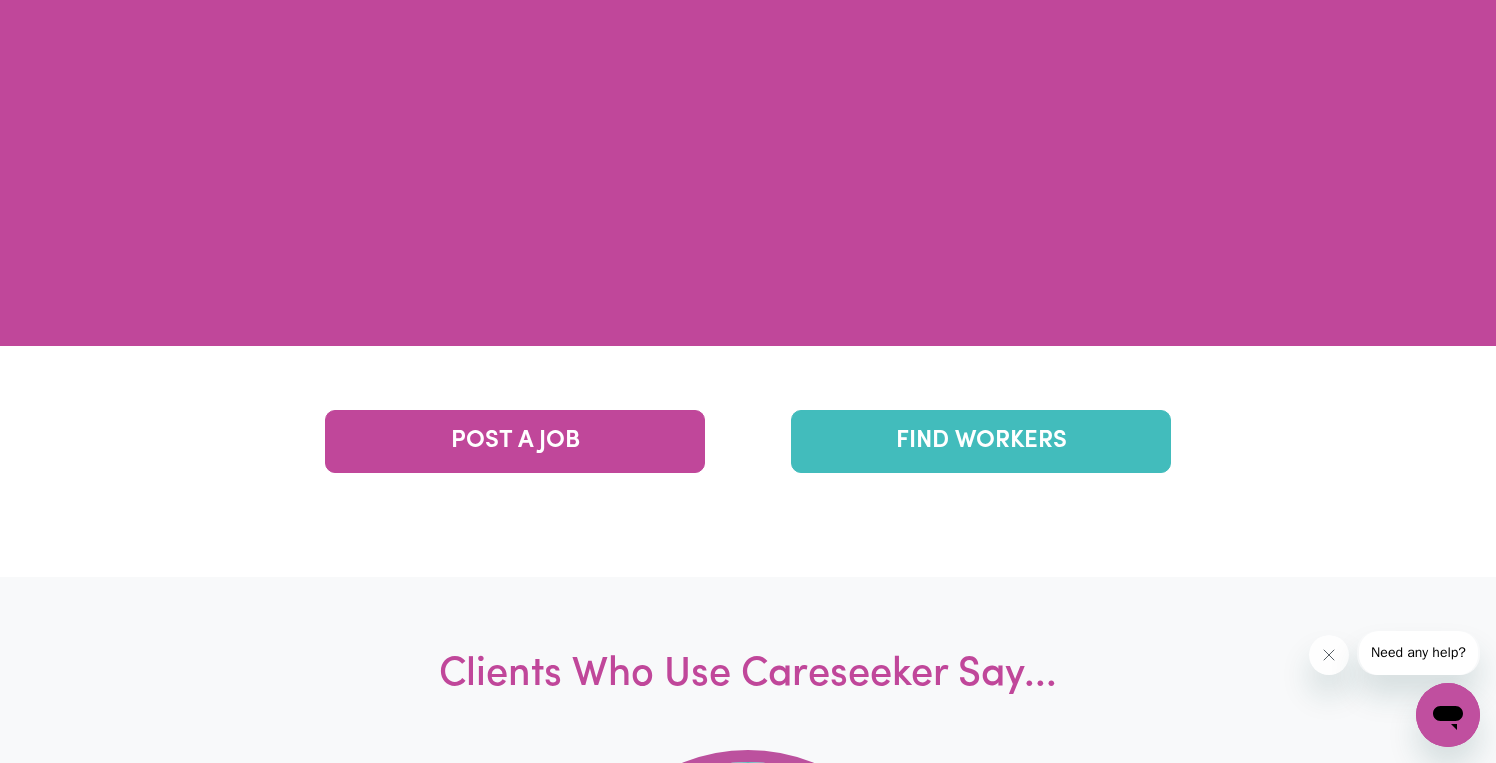 click on "FIND WORKERS" at bounding box center (981, 441) 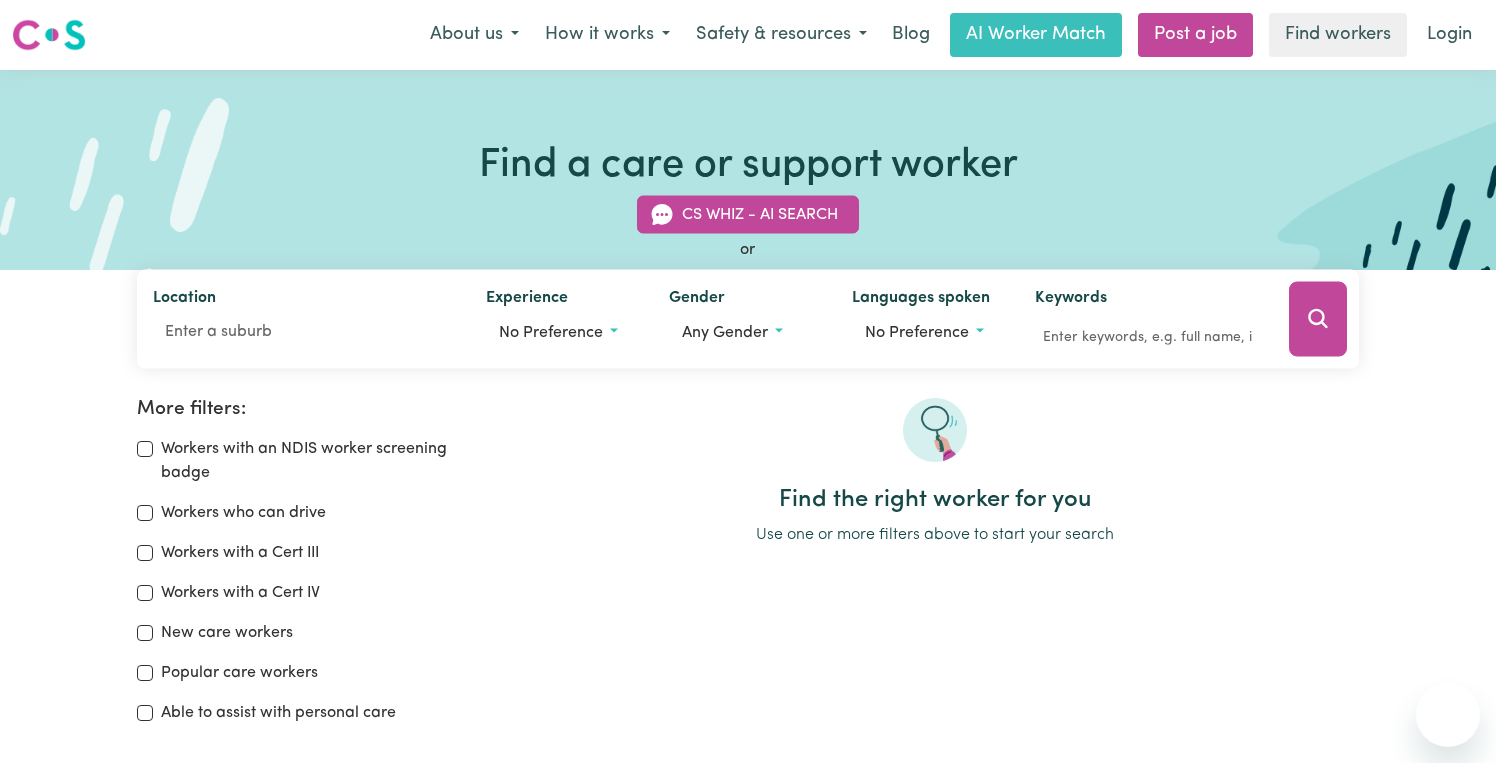 scroll, scrollTop: 0, scrollLeft: 0, axis: both 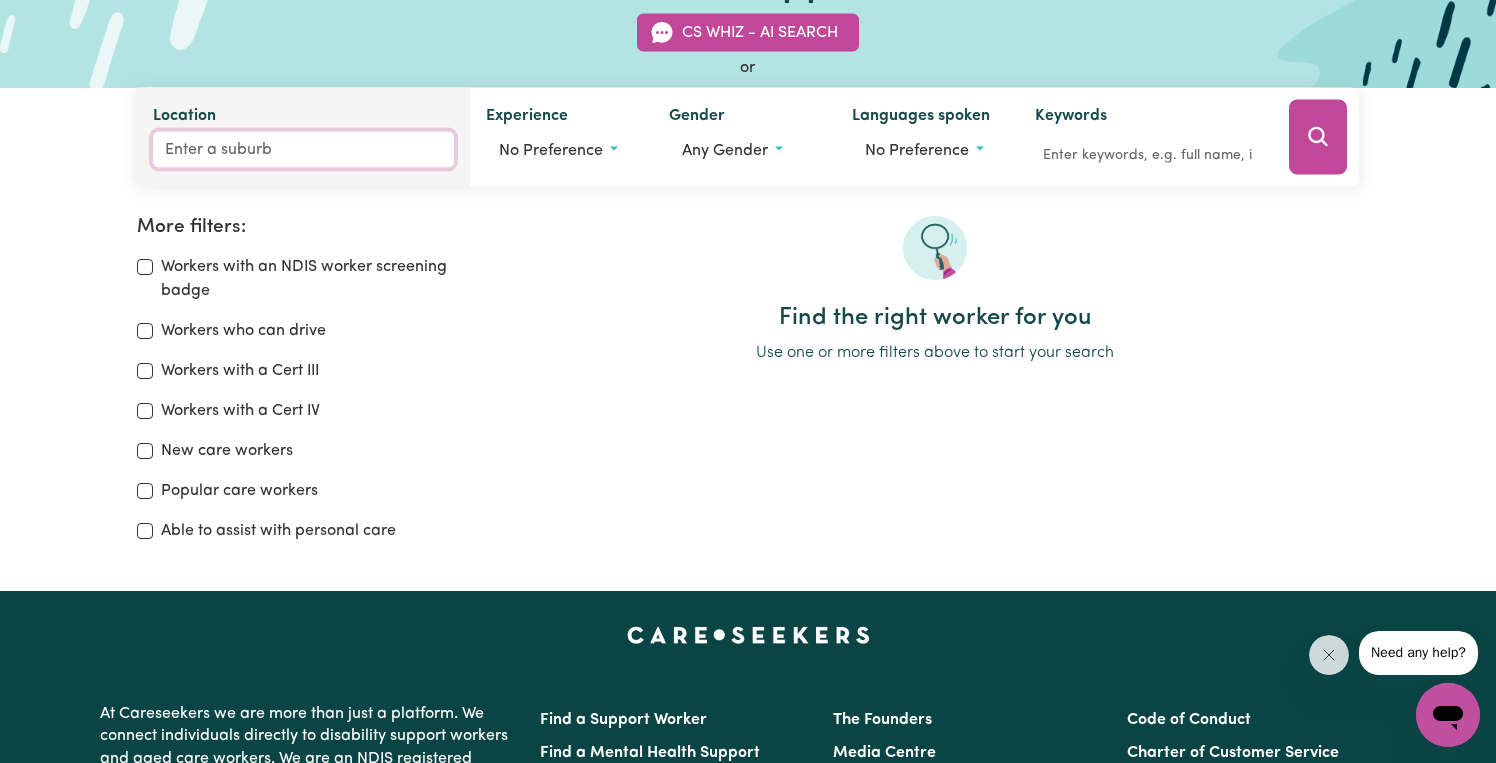 click on "Location" at bounding box center (304, 150) 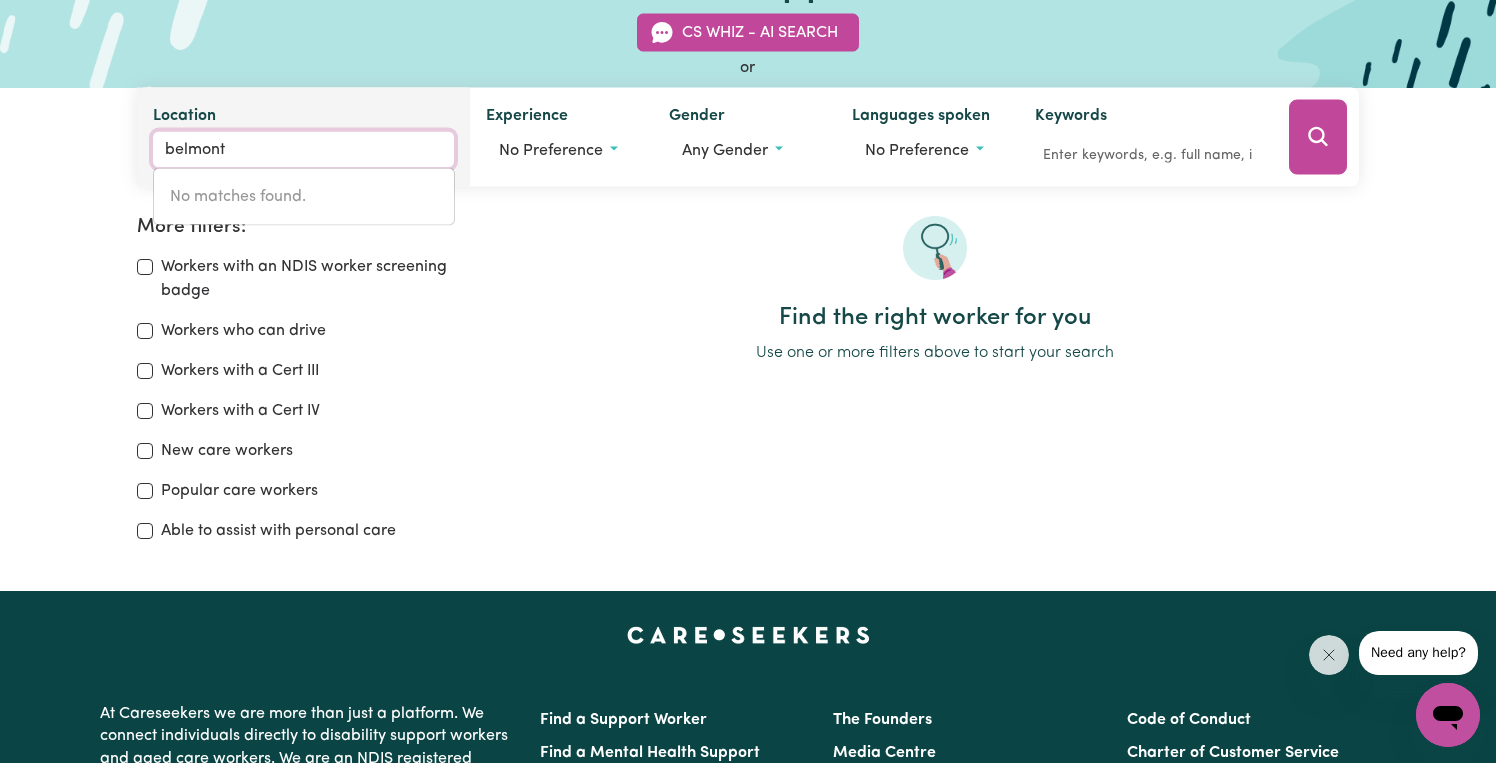 type on "Belmont" 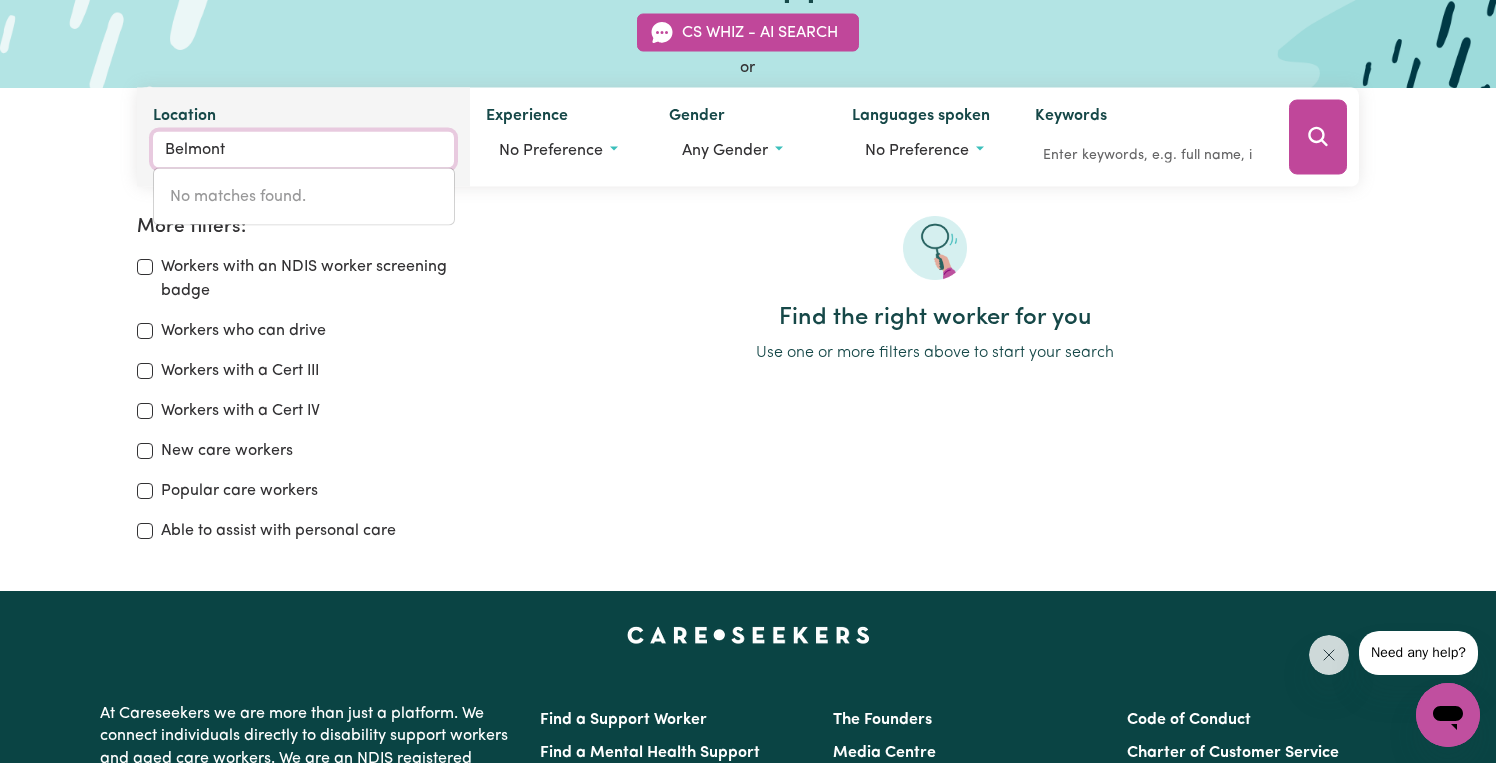 type on "Belmont NORTH, New South Wales, 2280" 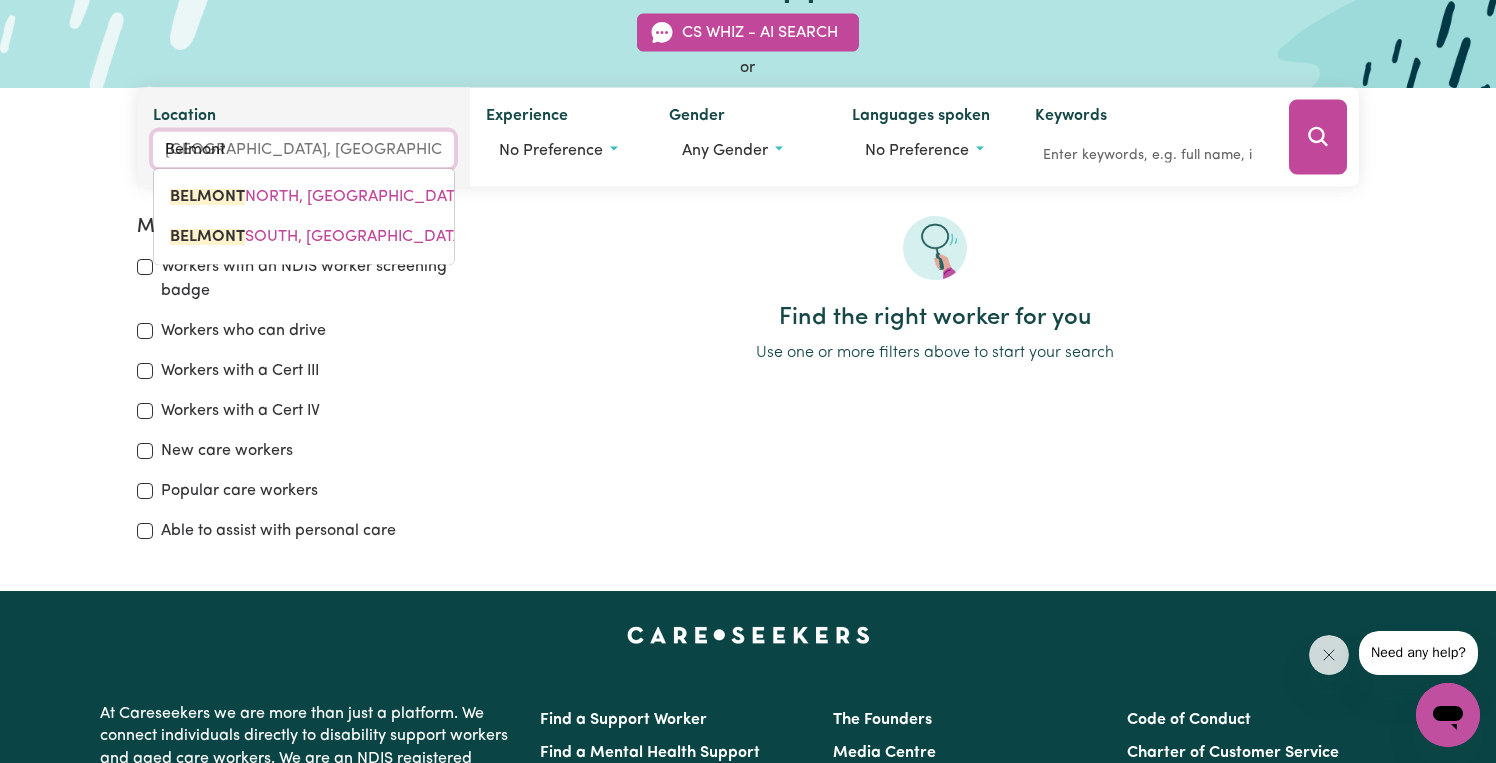 type on "Belmont v" 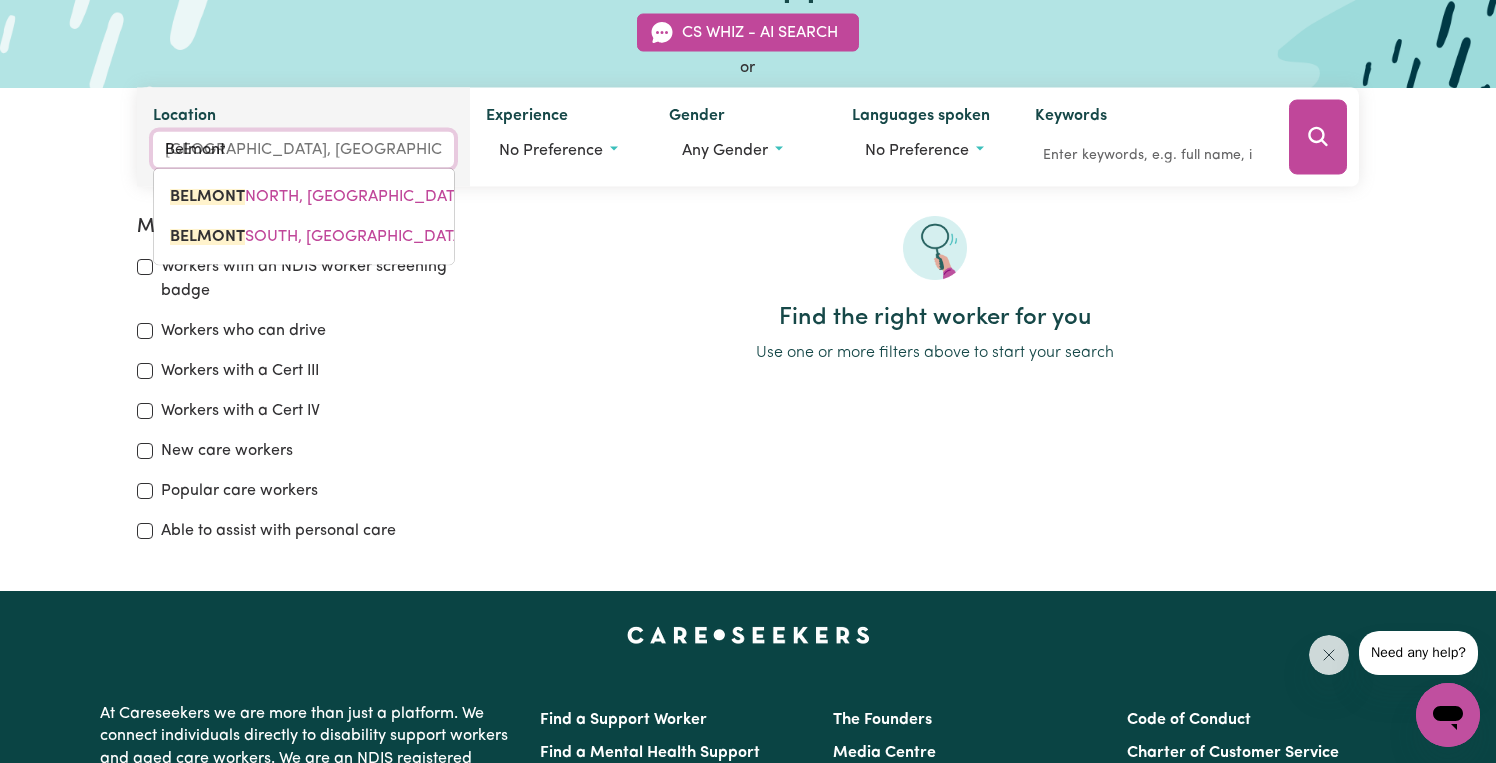 type 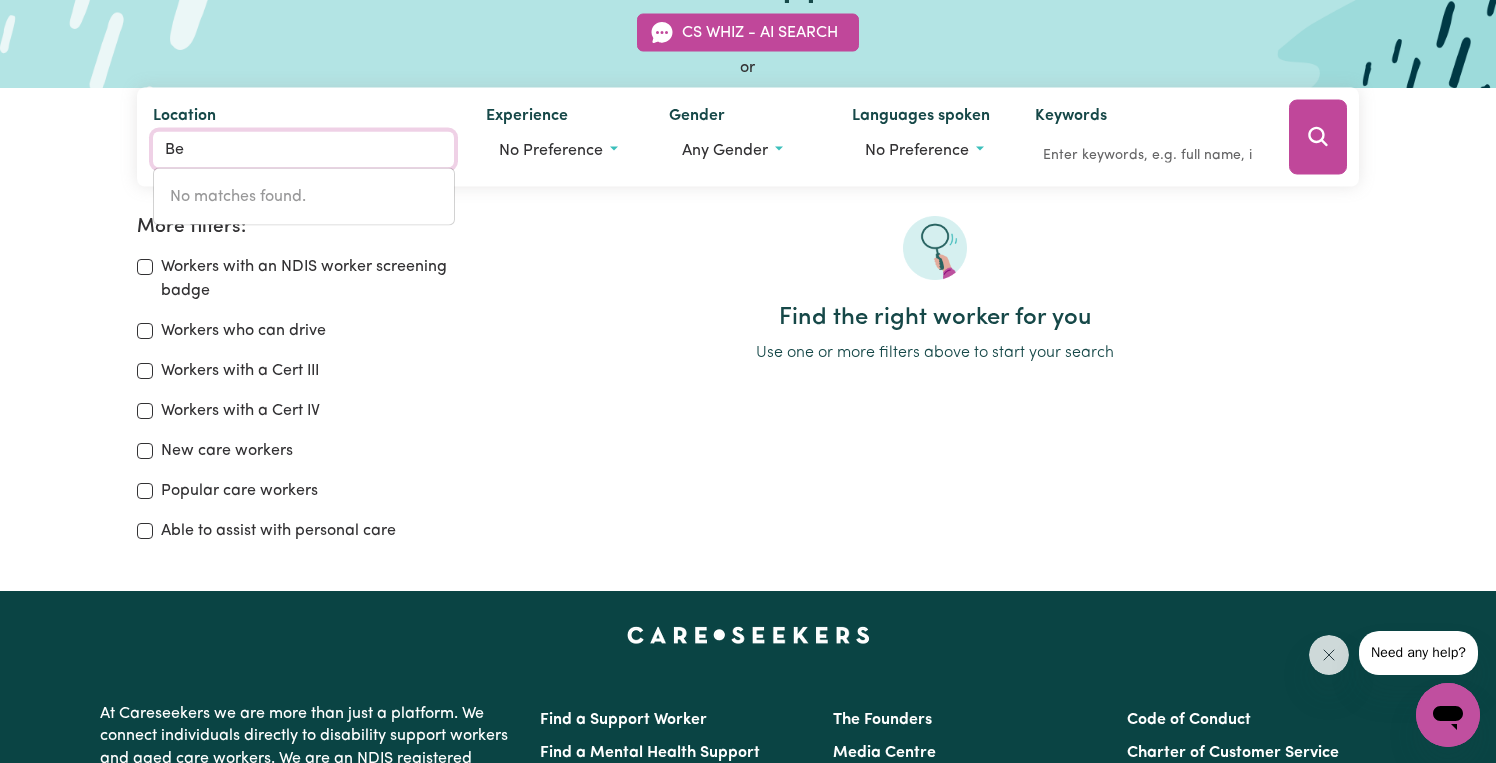 type on "B" 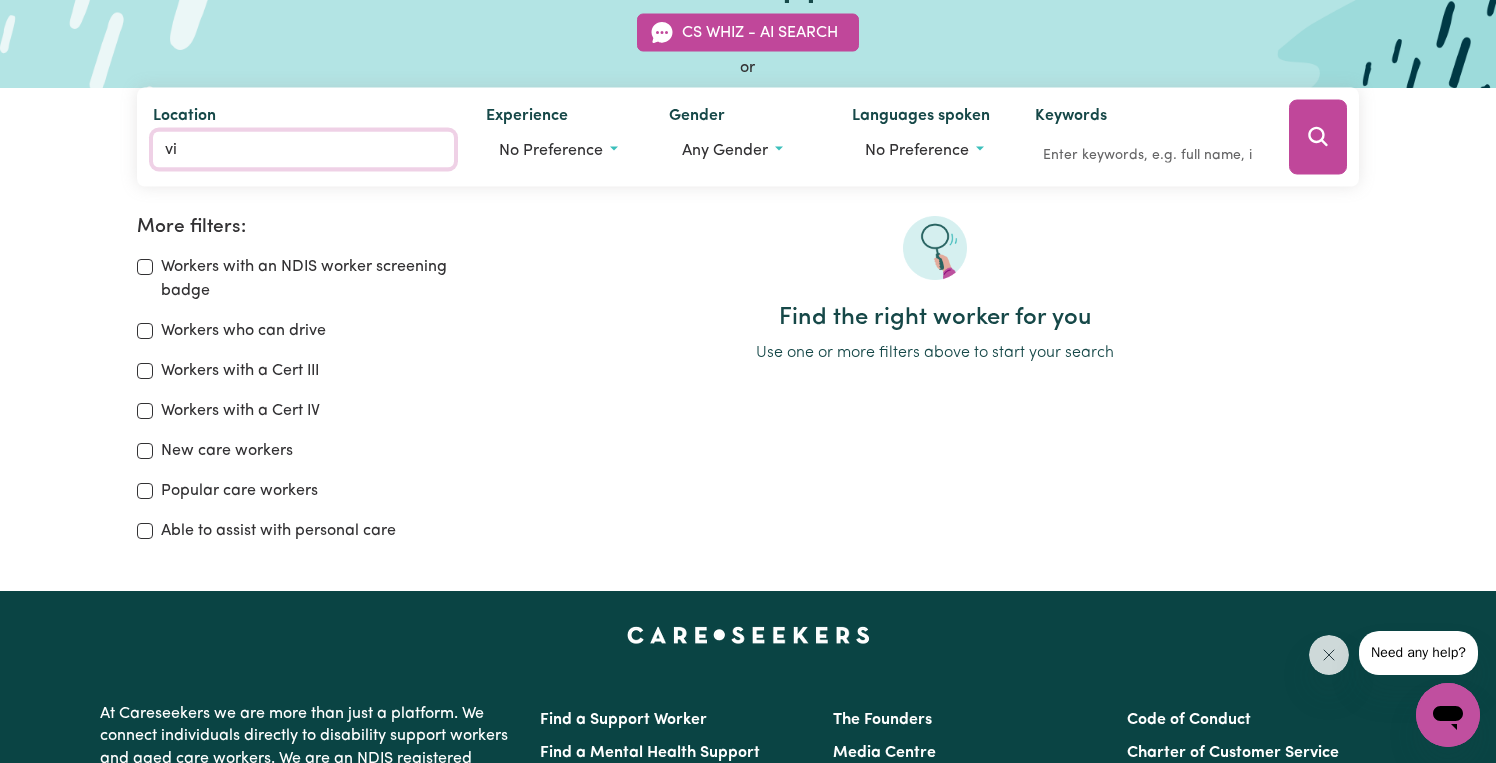 type on "vic" 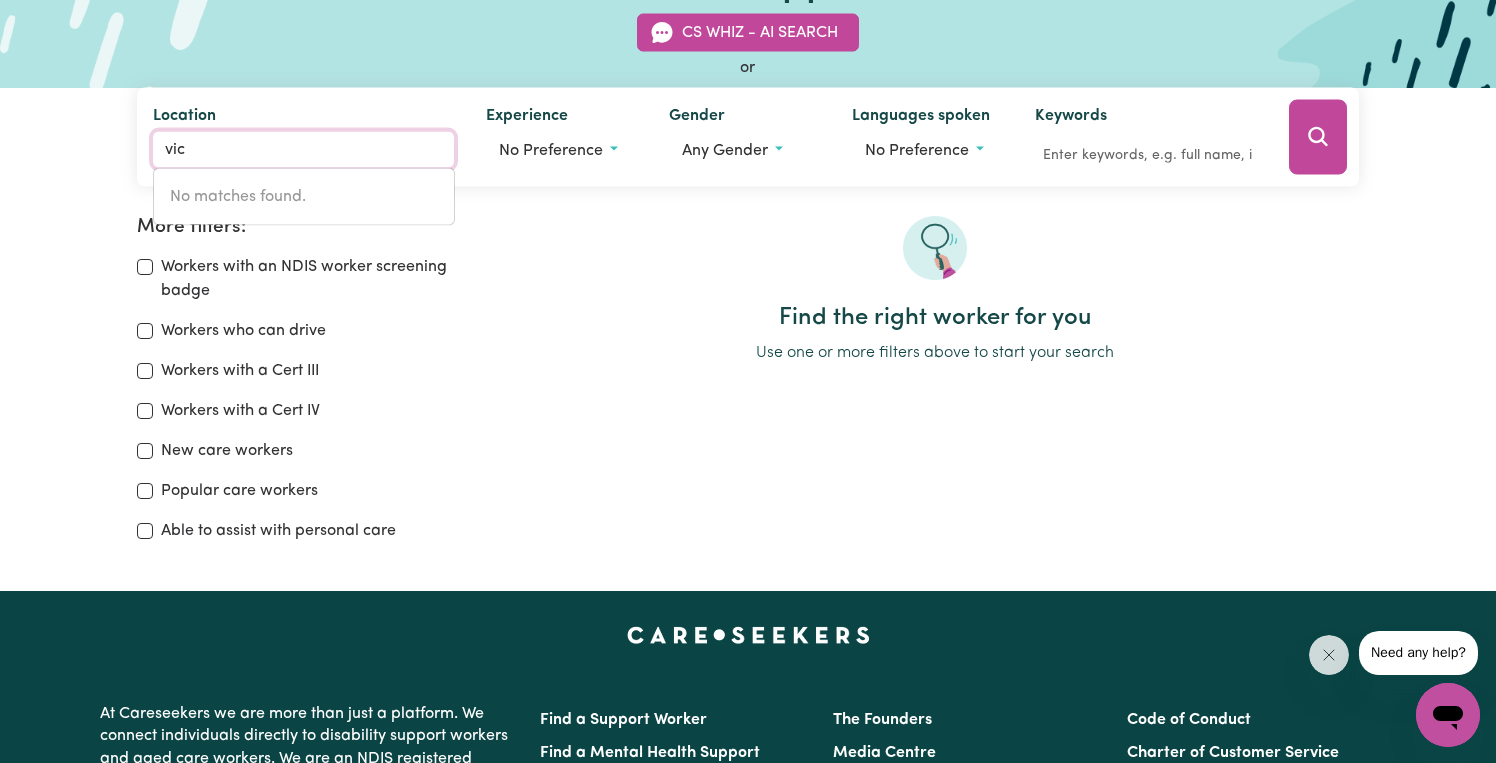 type on "vicTOR HARBOR, South Australia, 5211" 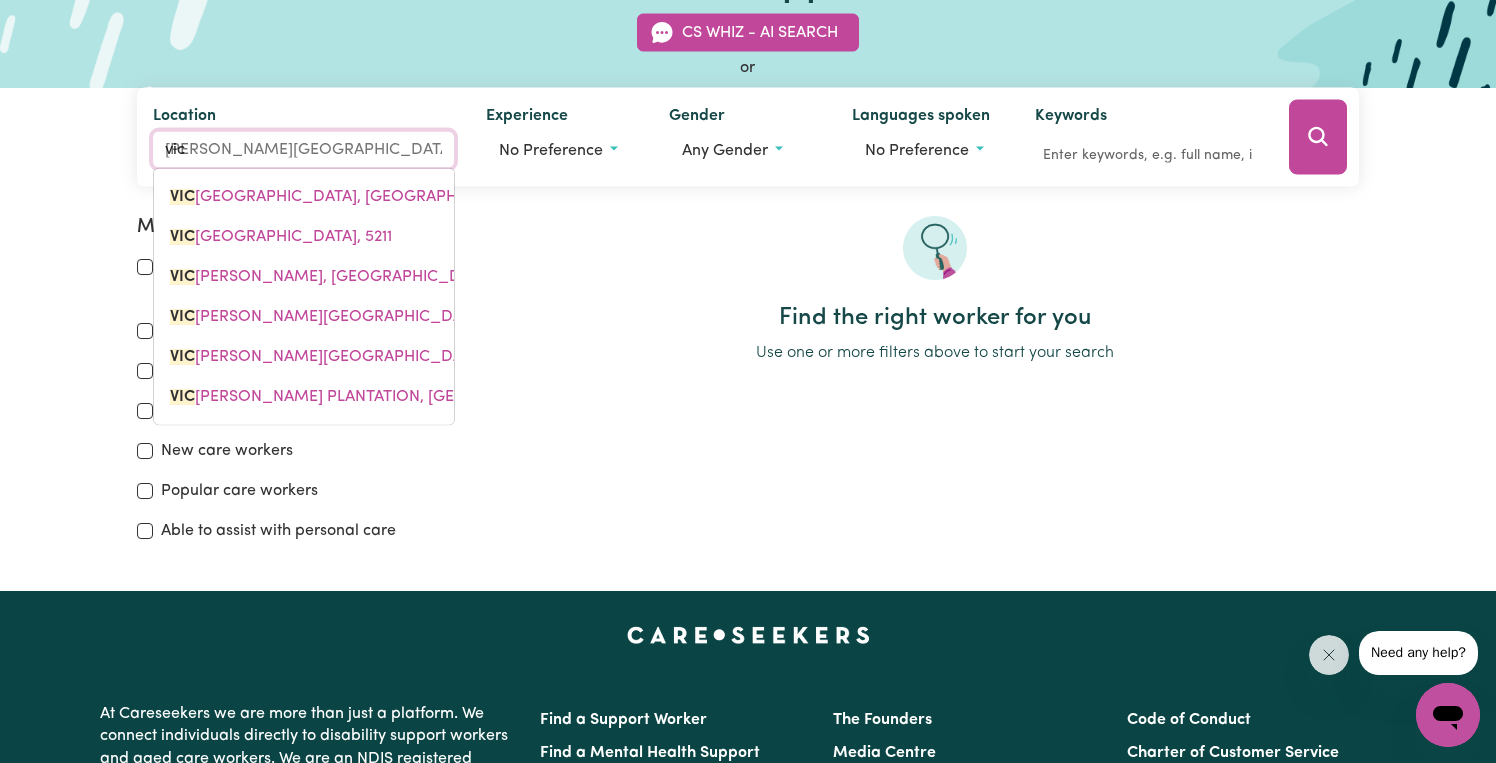 type on "vi" 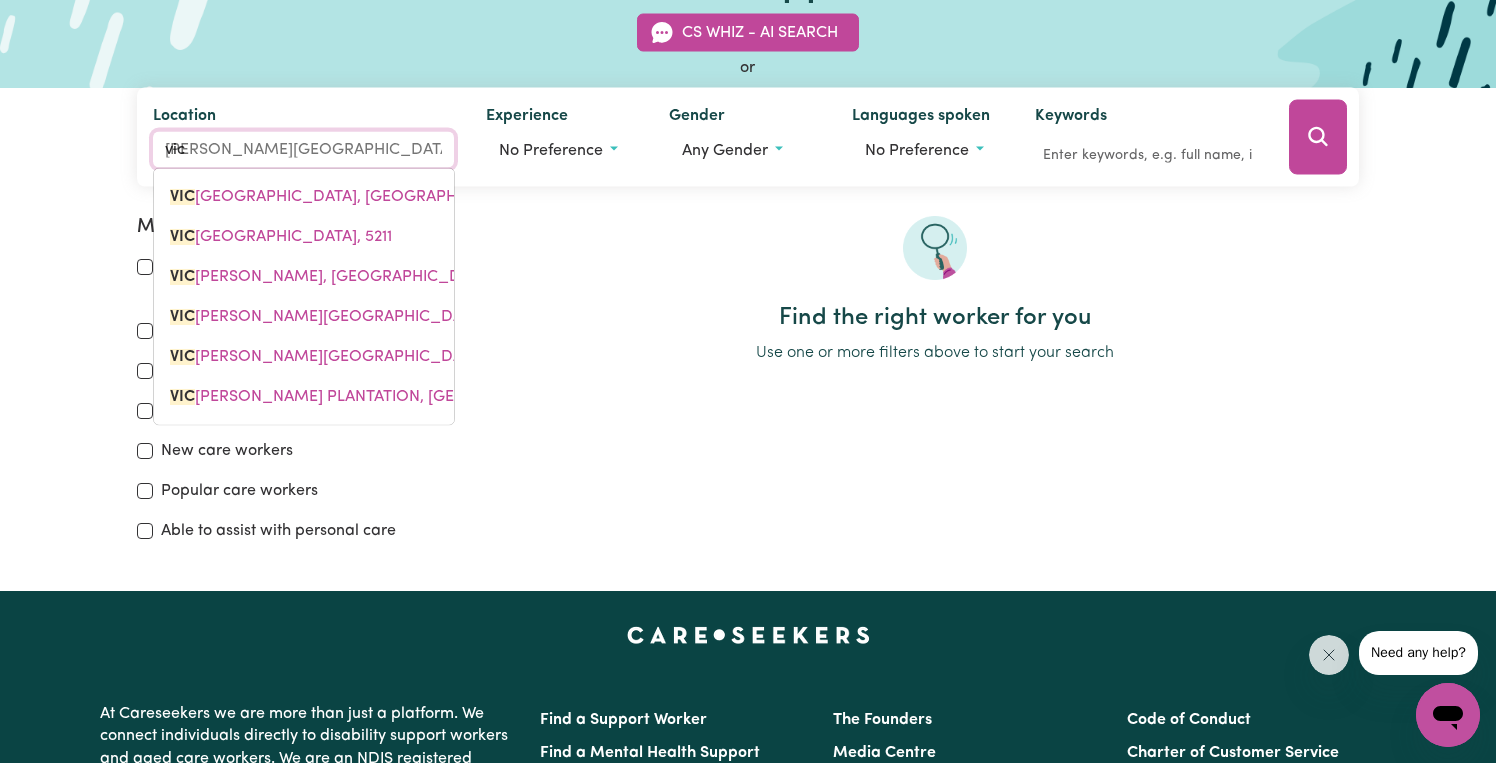type 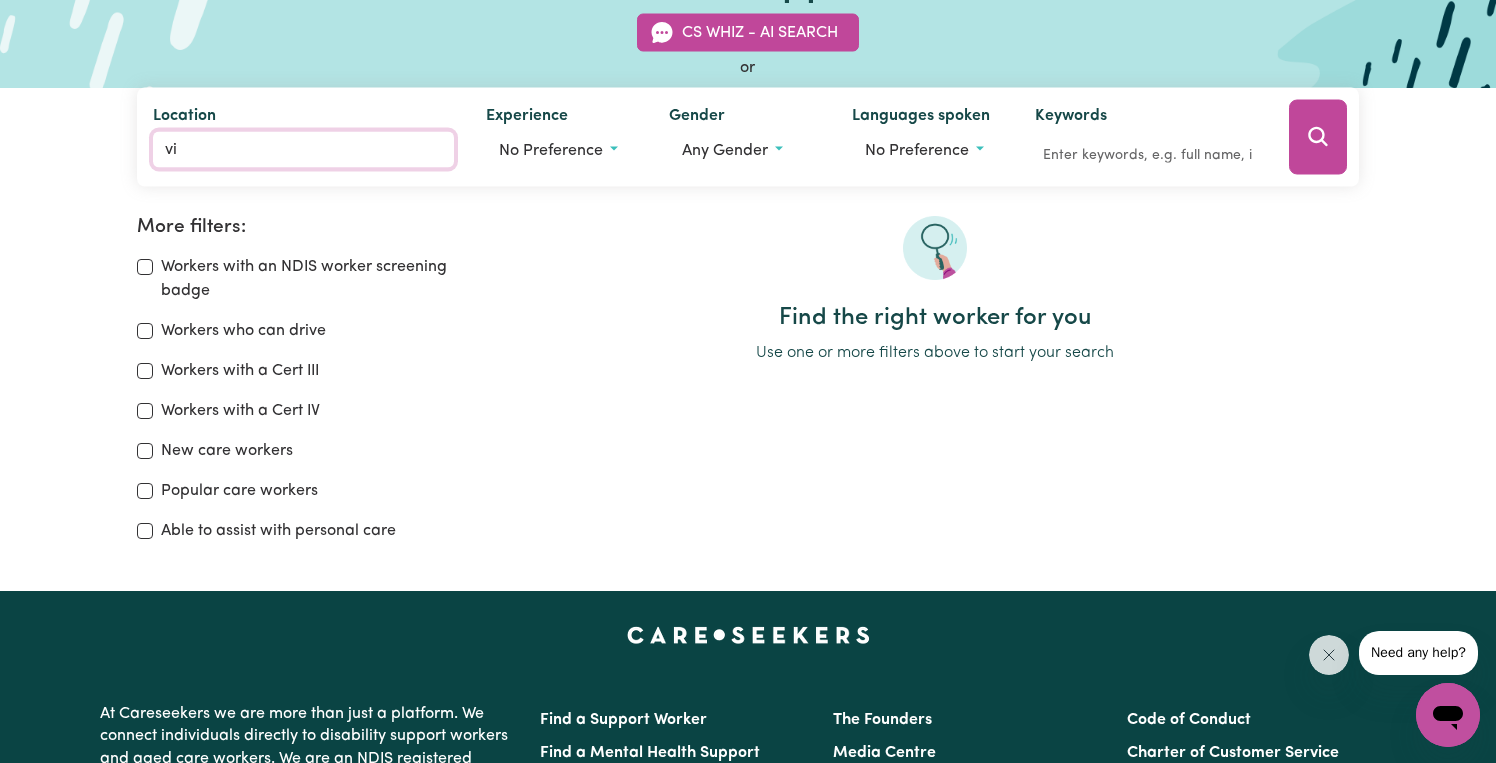 type on "v" 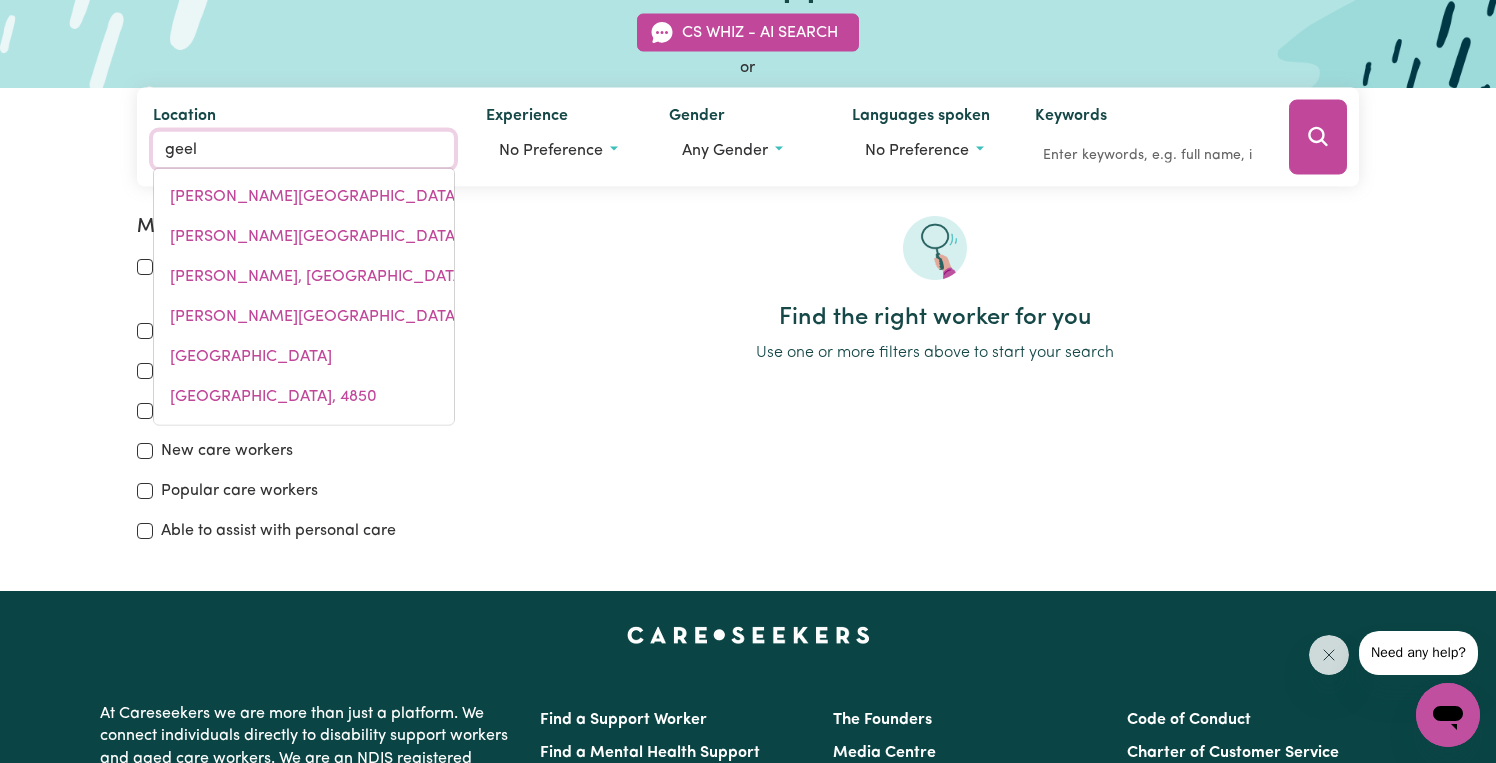 type on "geelo" 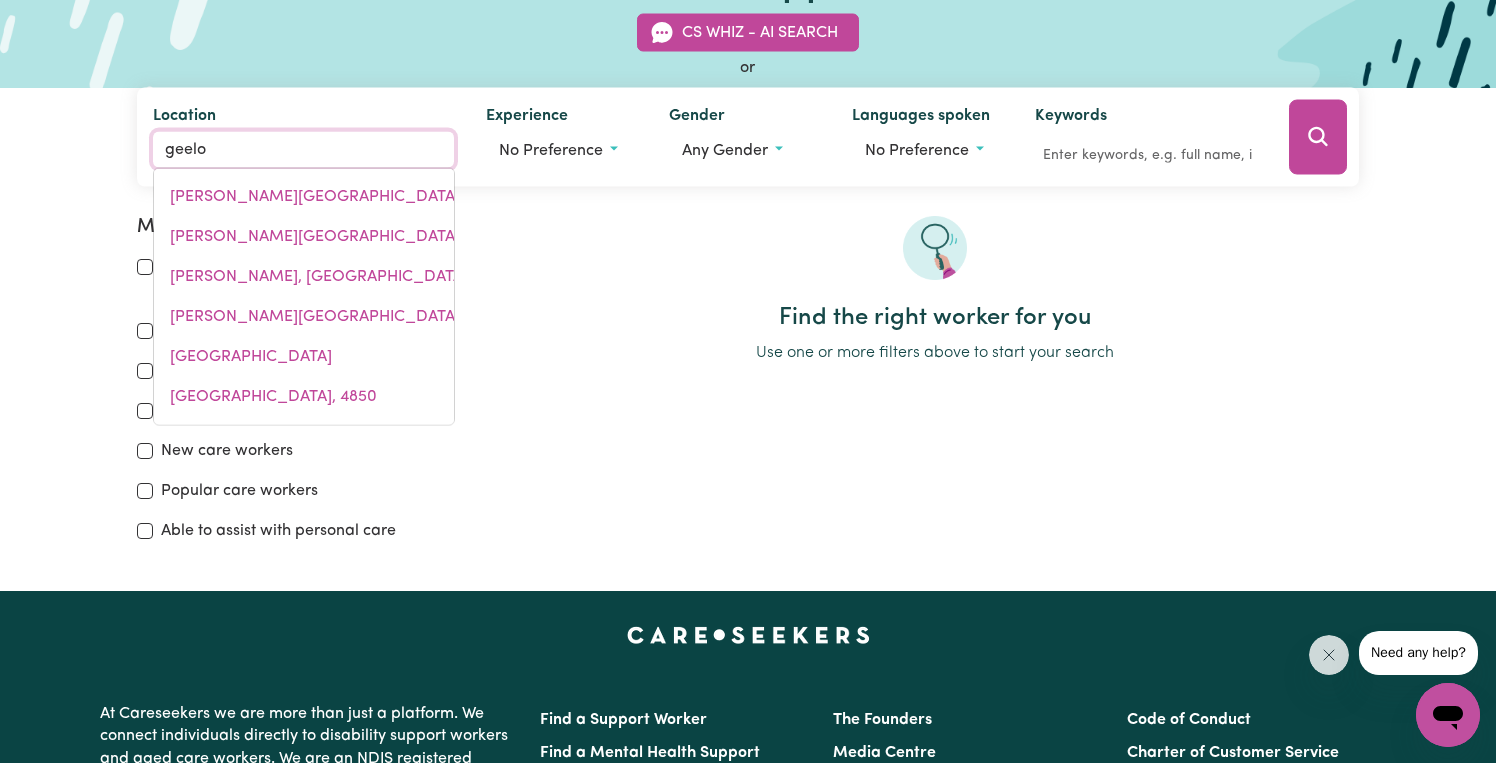 type on "geeloNG, Victoria, 3220" 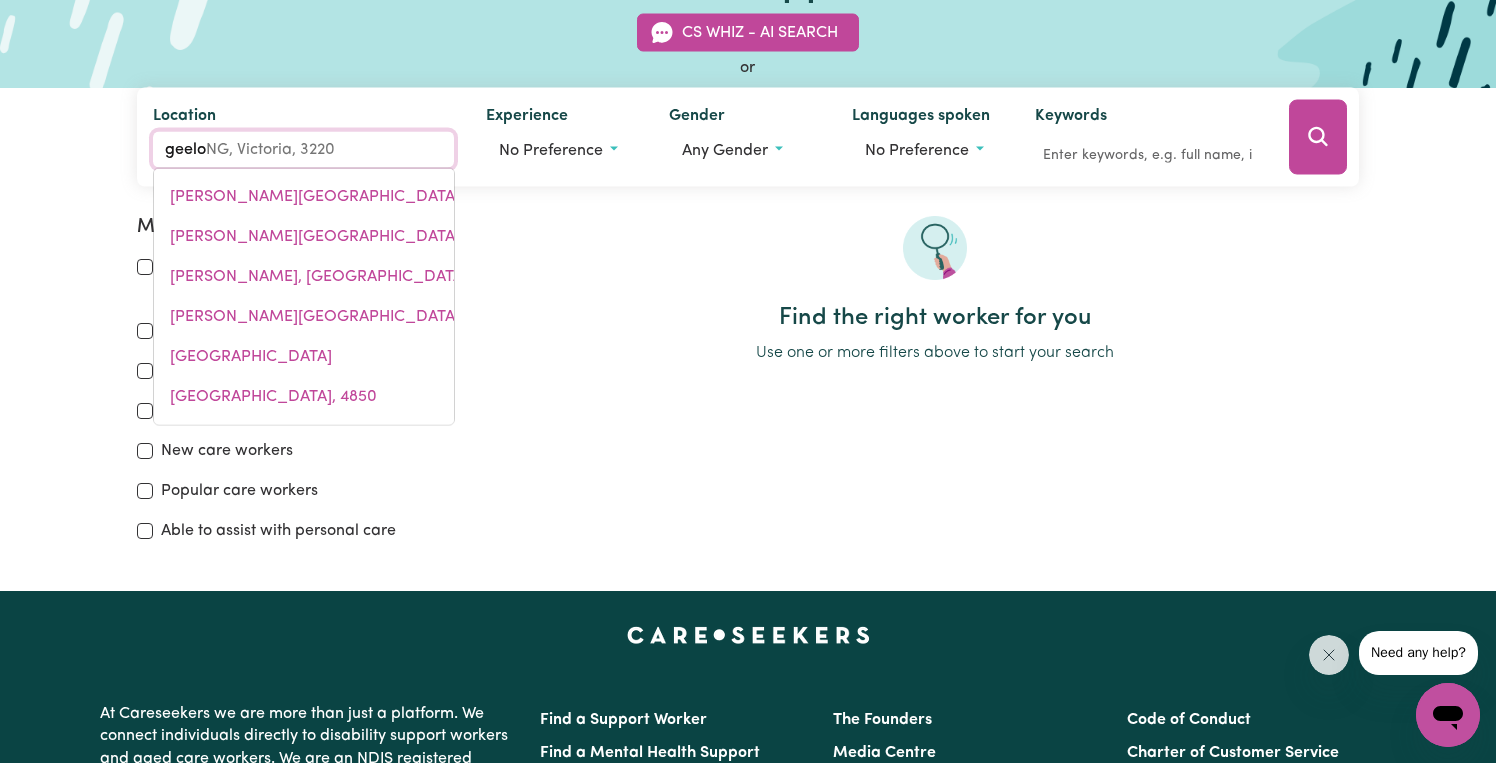 type on "geelon" 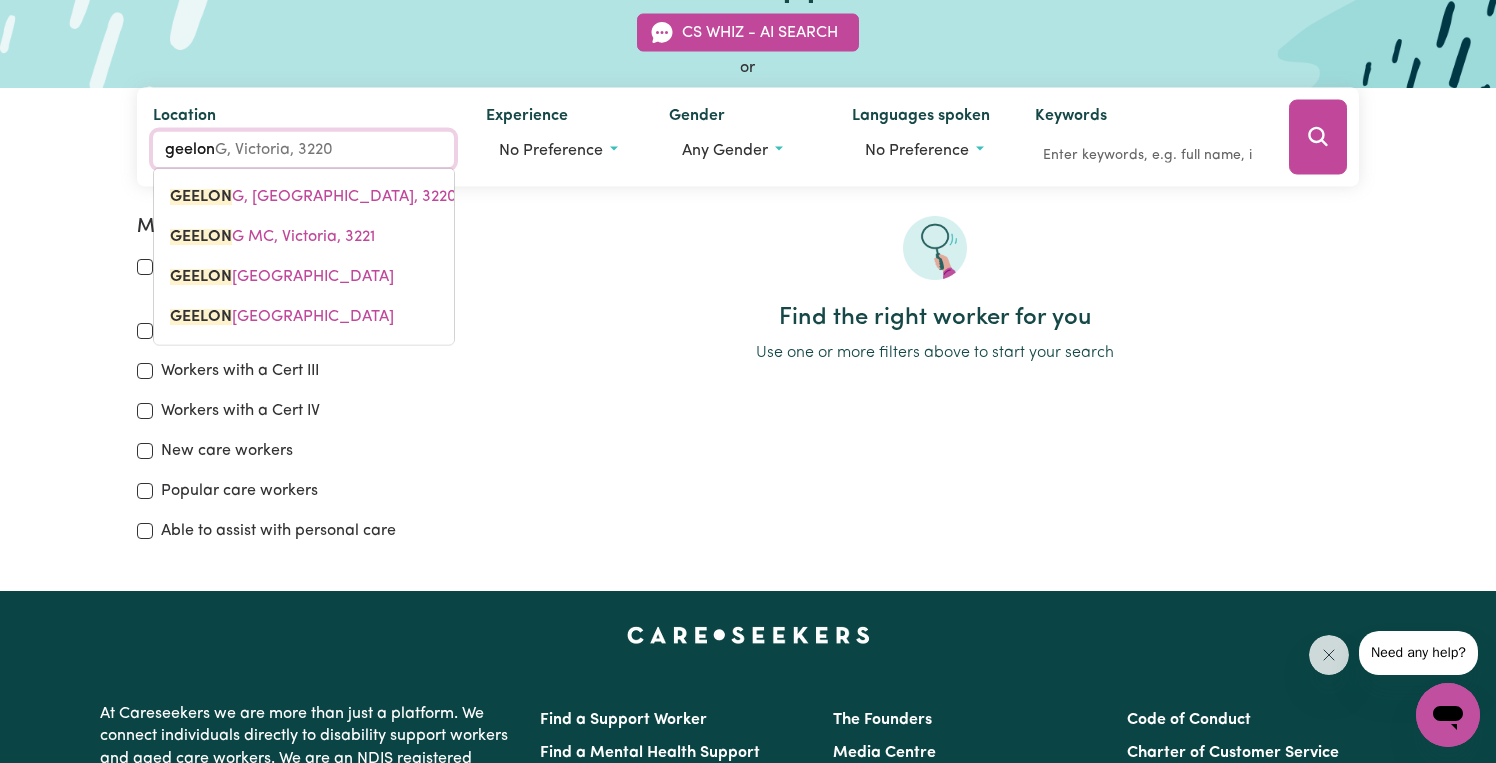 type on "geelong" 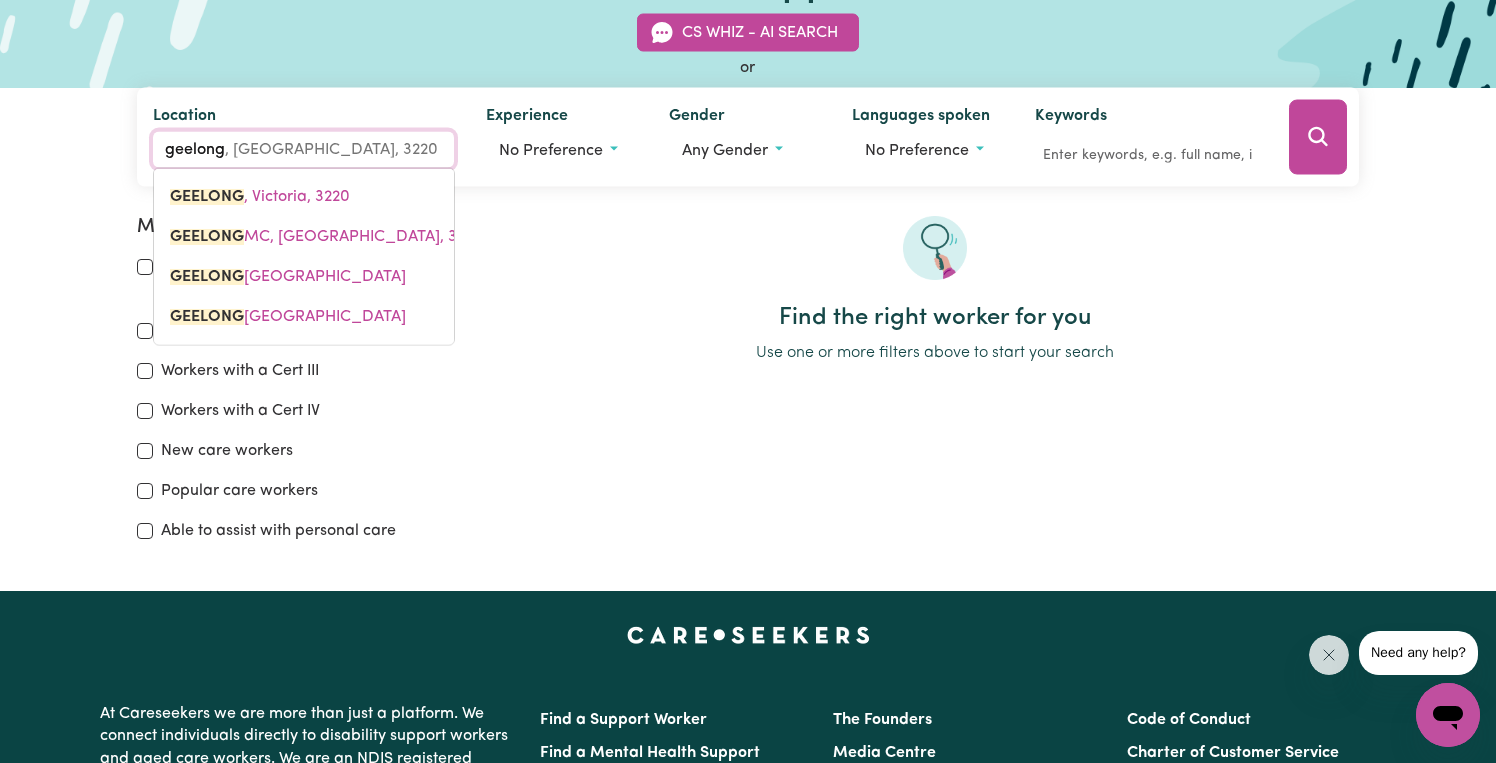 type on "Geelong" 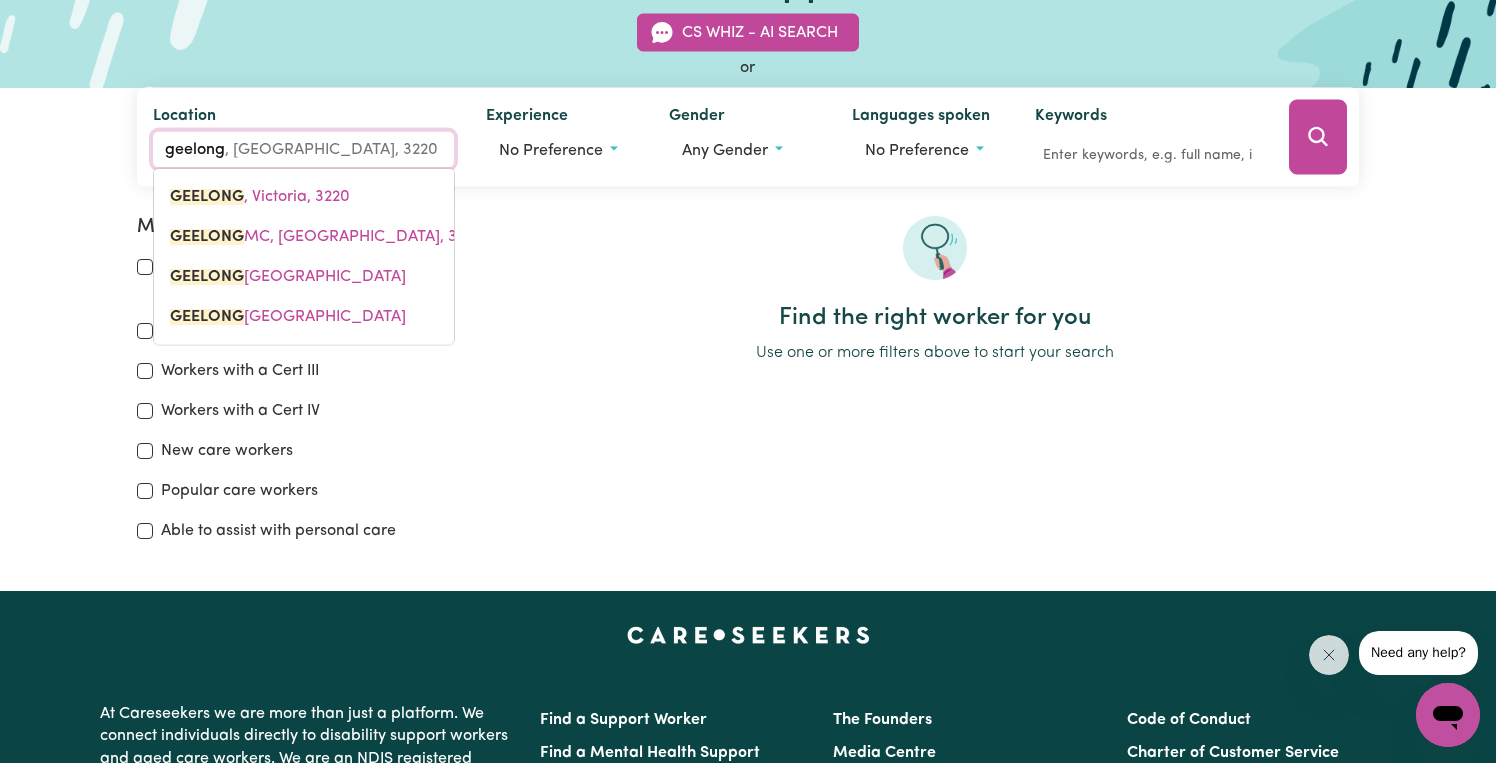 type on "Geelong, Victoria, 3220" 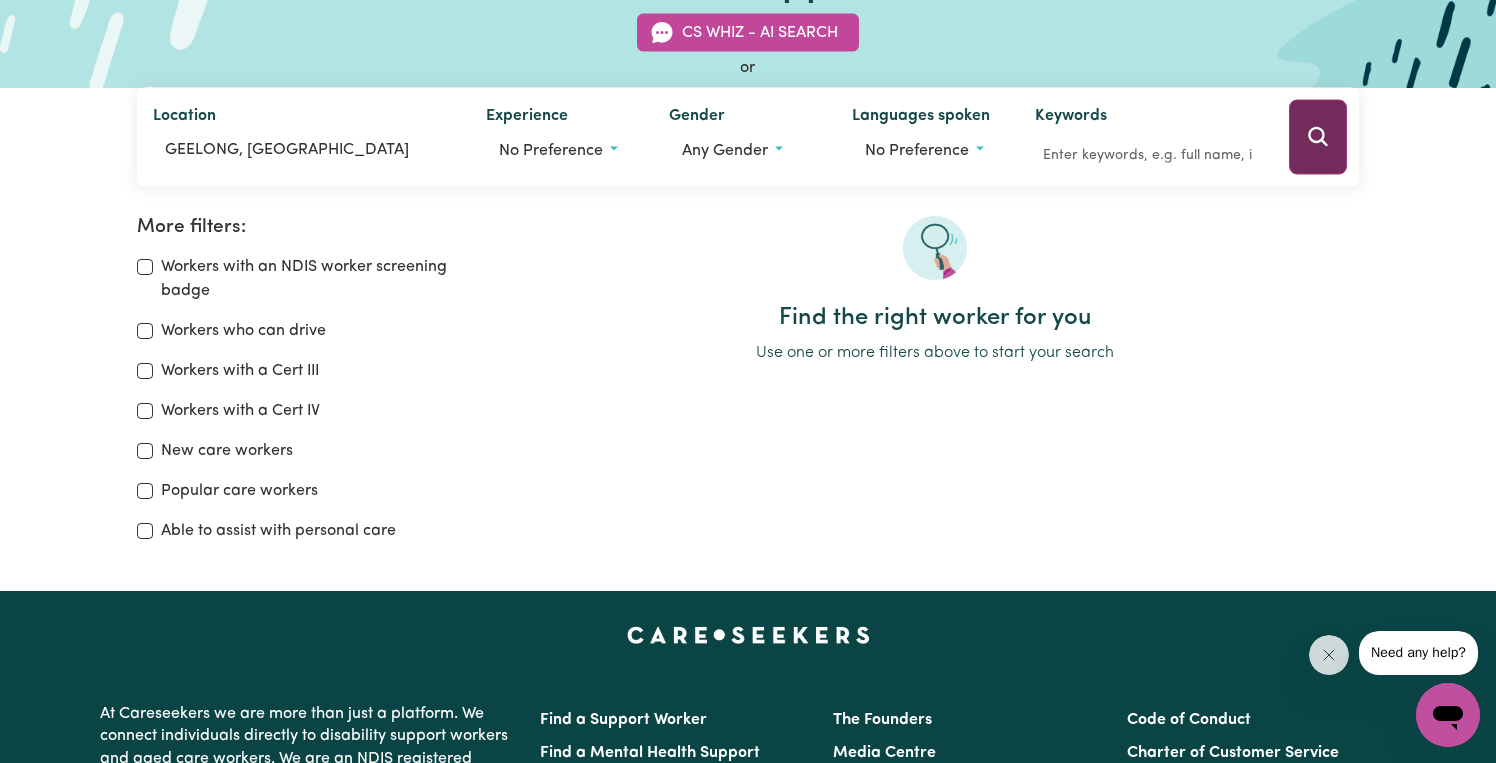 click 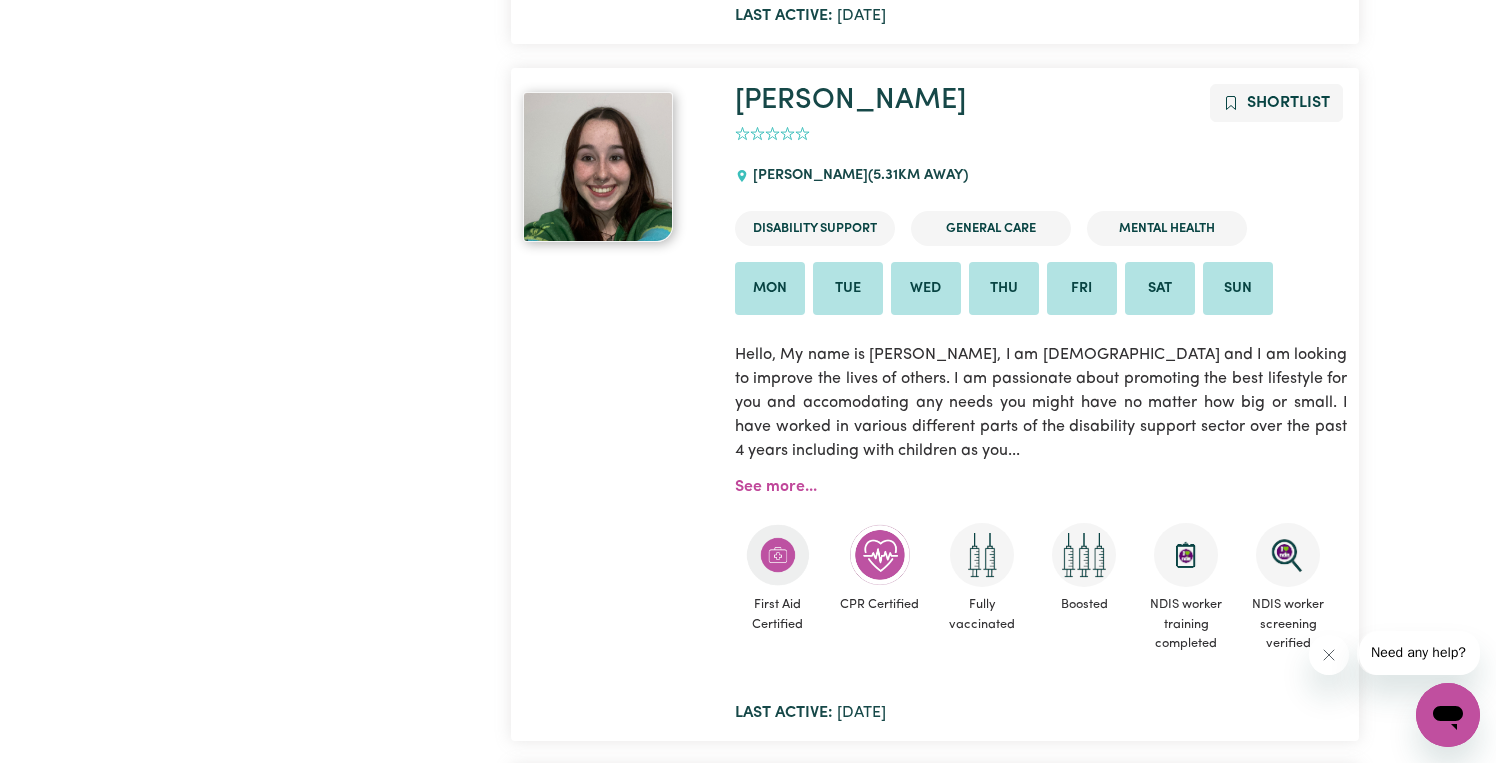 scroll, scrollTop: 4687, scrollLeft: 0, axis: vertical 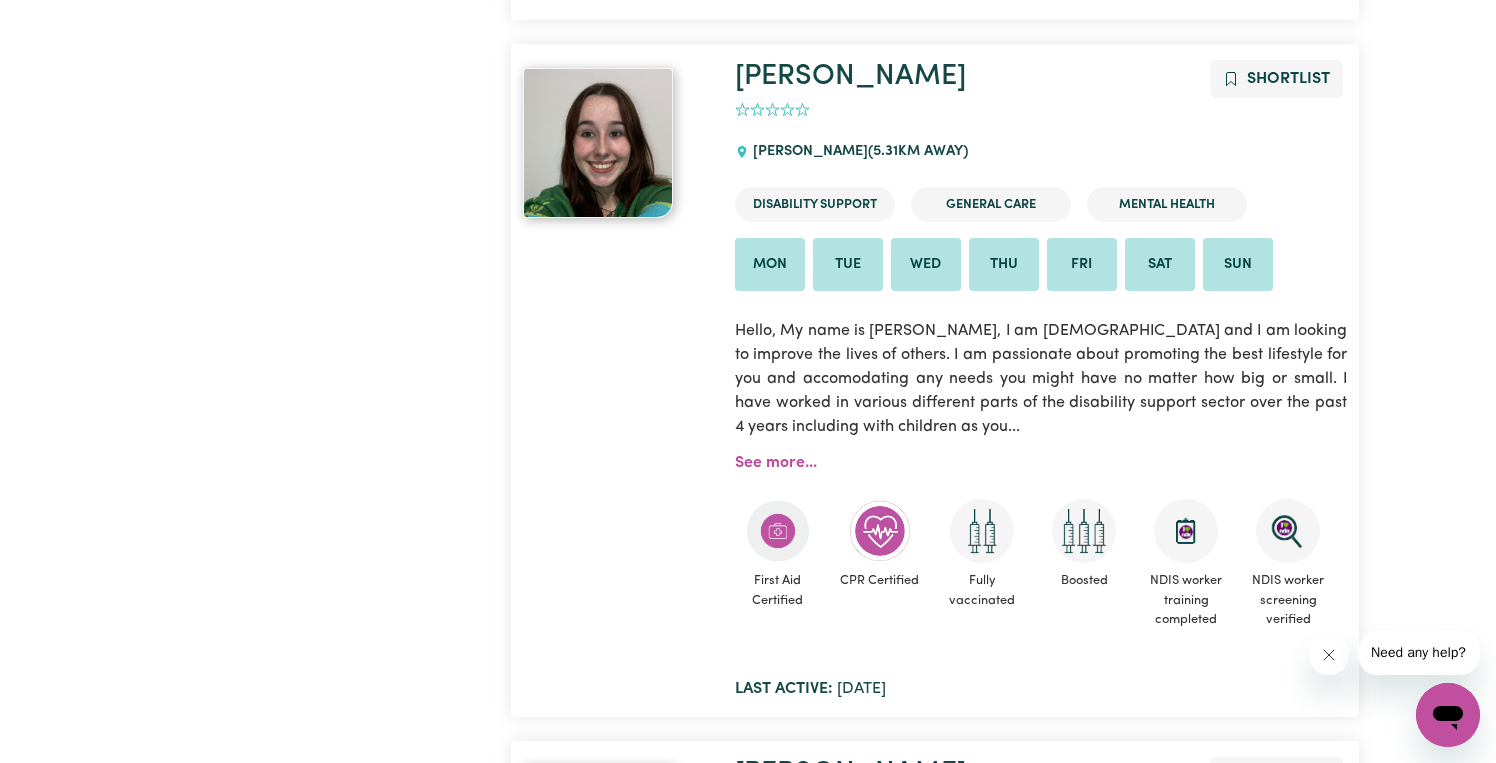 click at bounding box center [1328, 655] 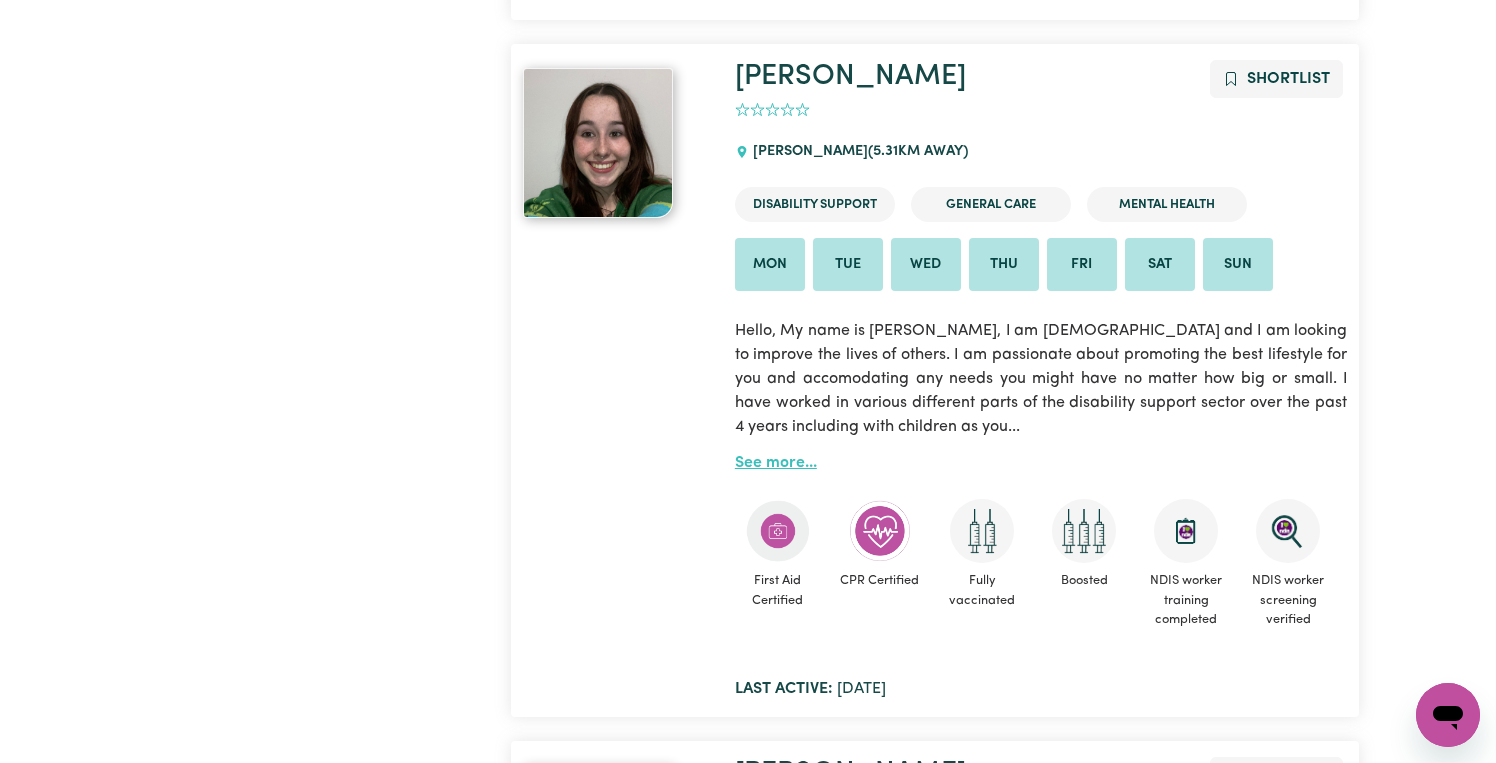 click on "See more..." at bounding box center (776, 463) 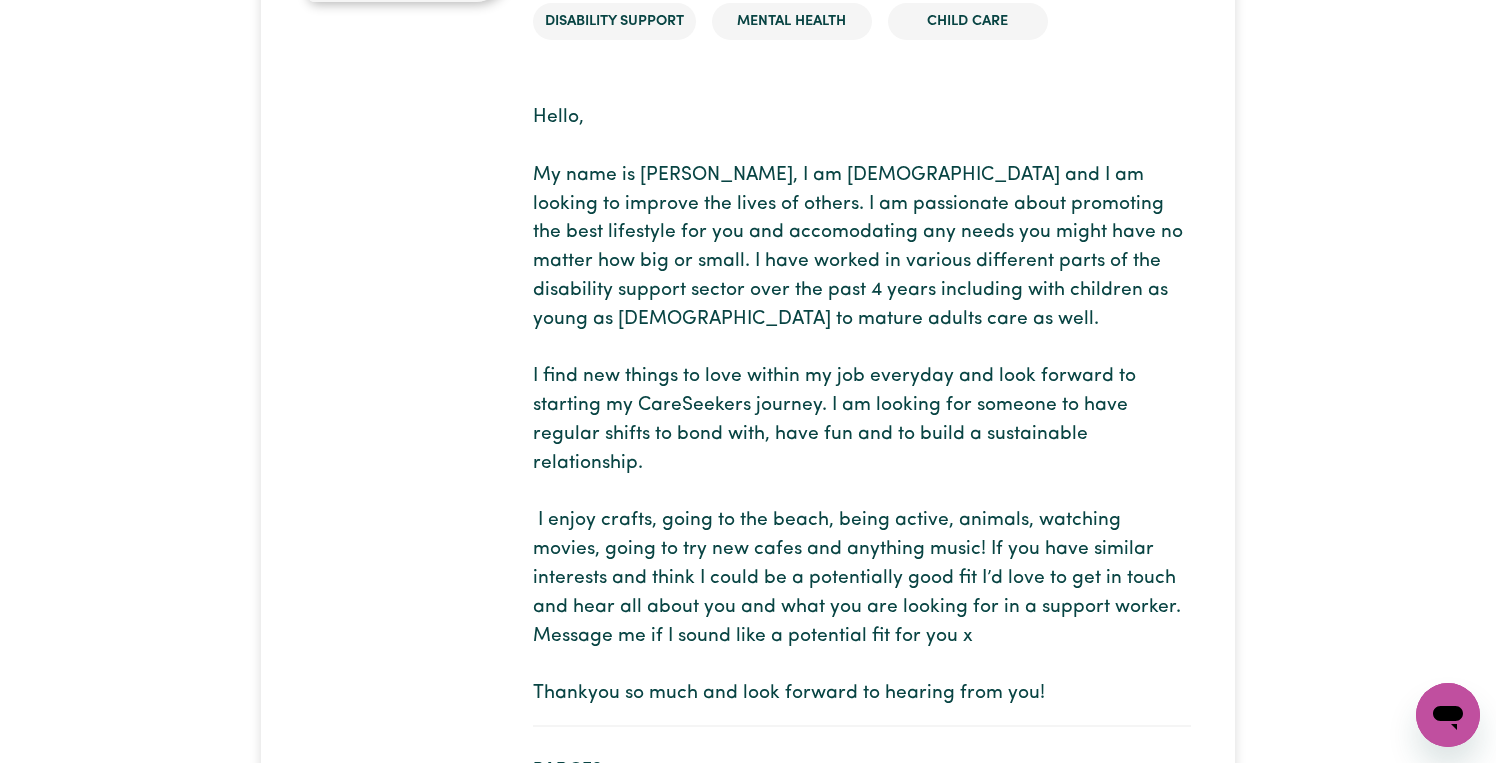 scroll, scrollTop: 398, scrollLeft: 0, axis: vertical 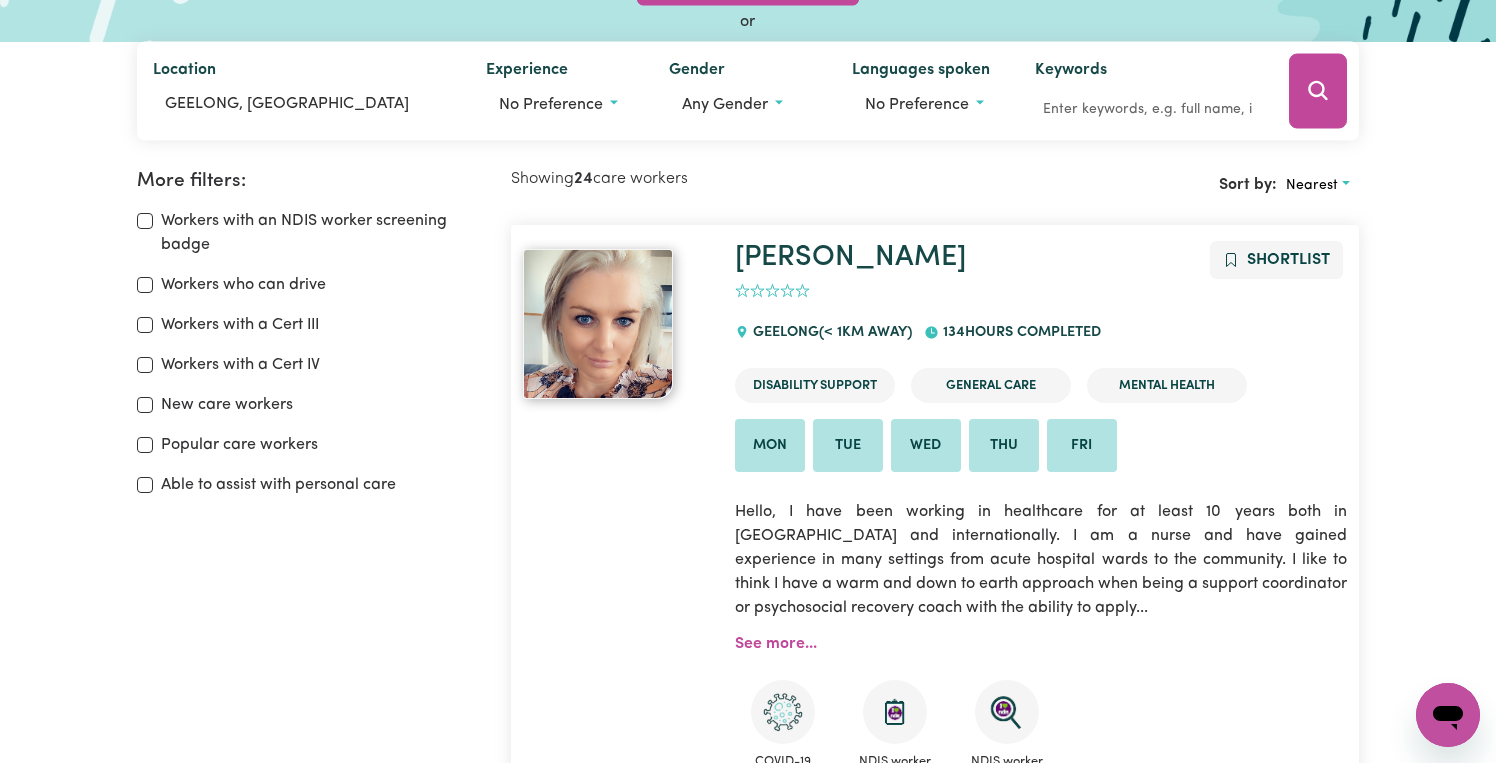 click on "Able to assist with personal care" at bounding box center (278, 485) 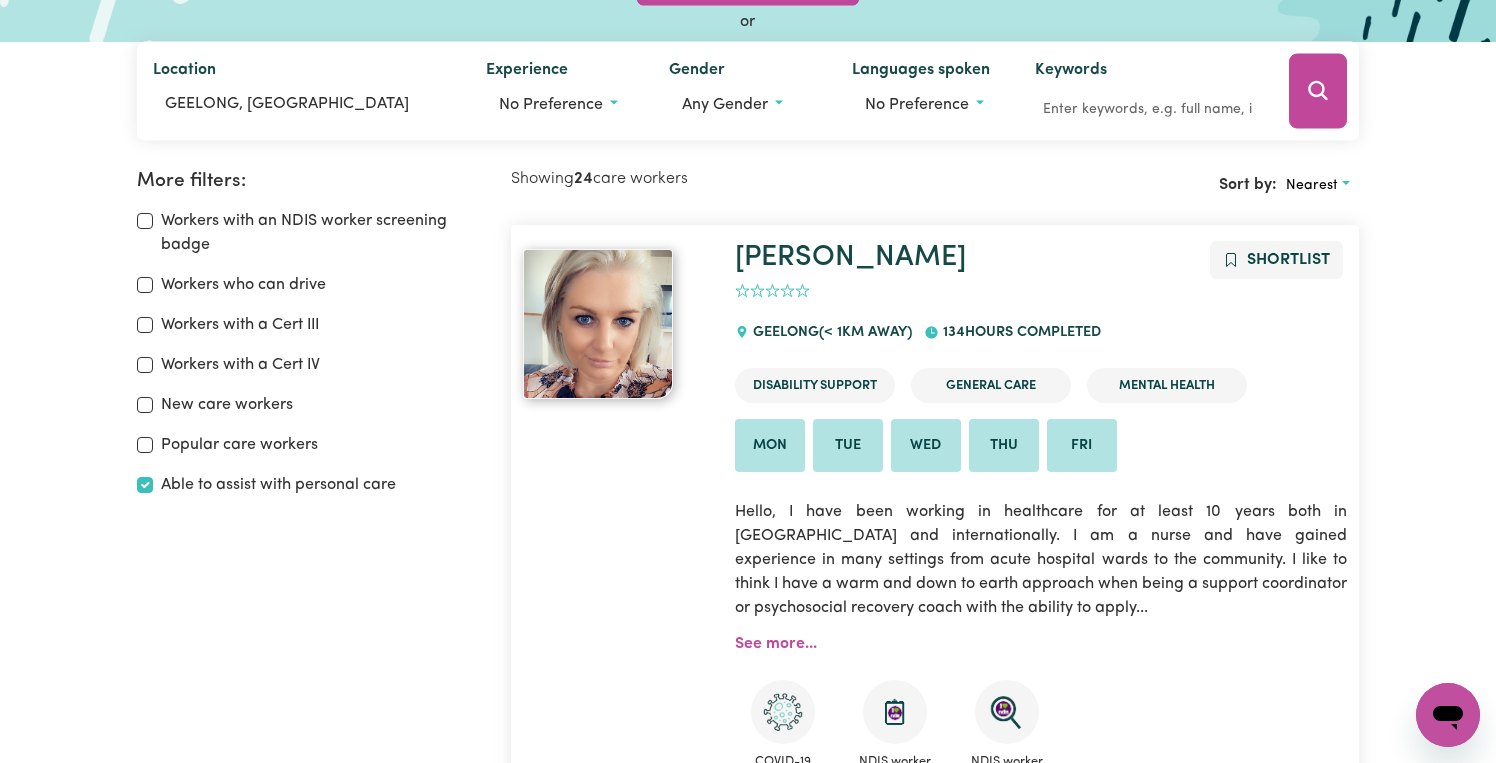checkbox on "true" 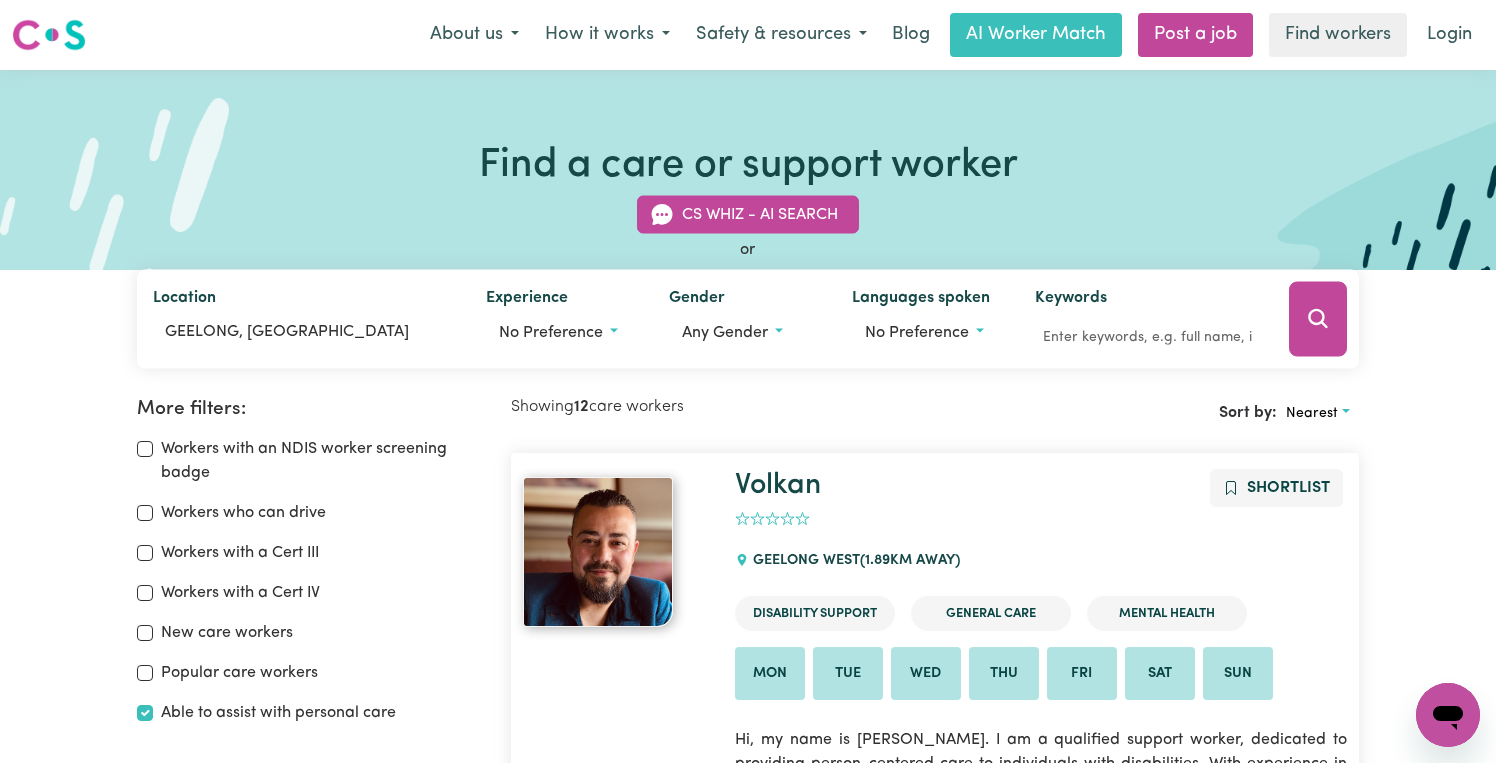 scroll, scrollTop: 0, scrollLeft: 0, axis: both 